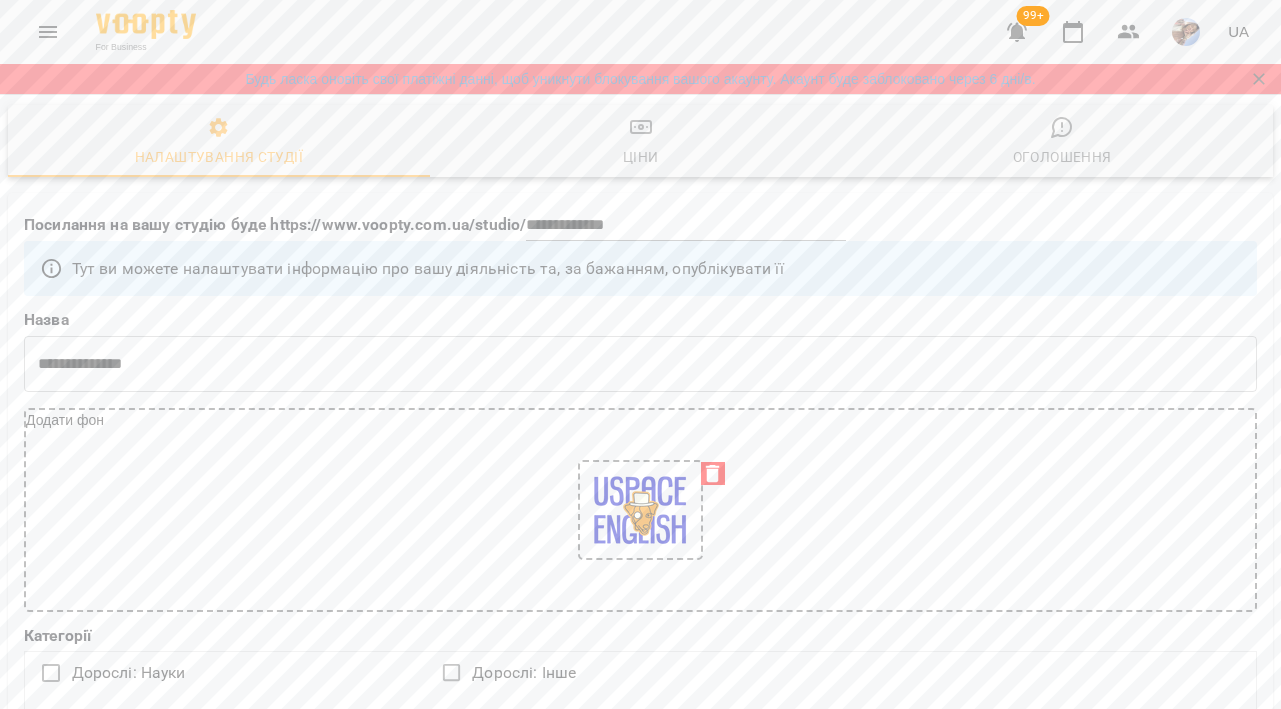 select on "**" 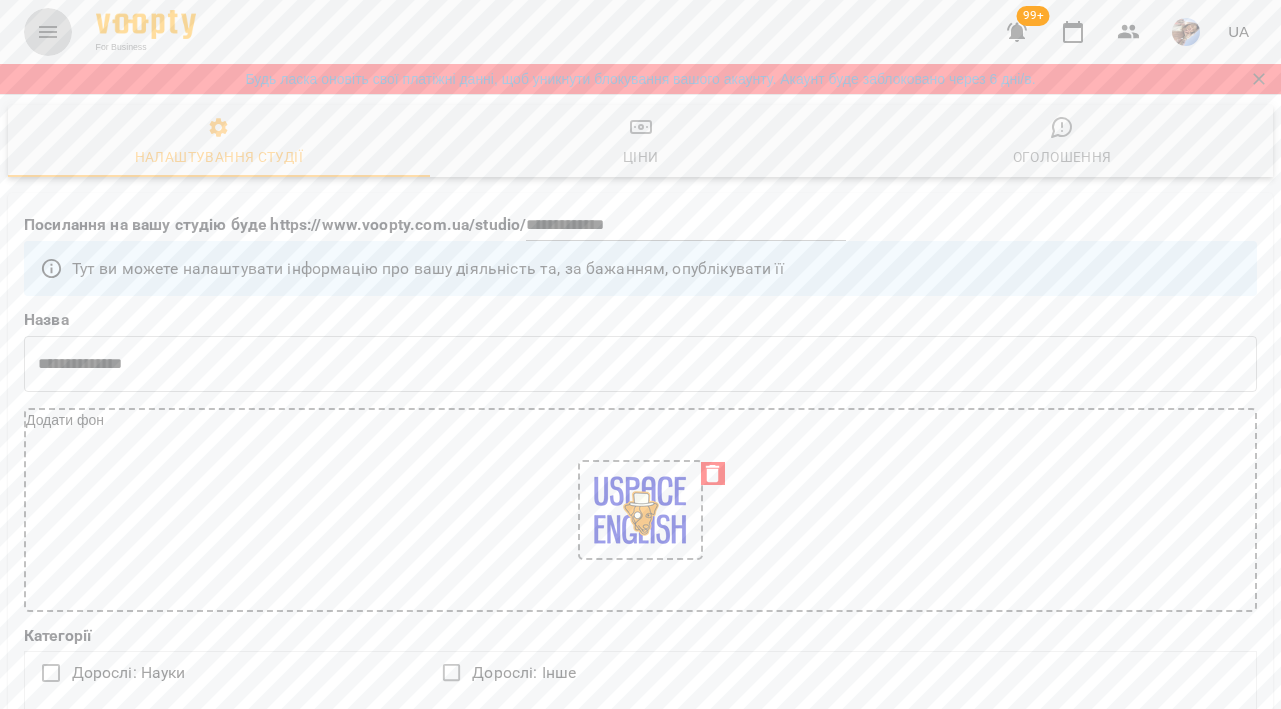 click at bounding box center (48, 32) 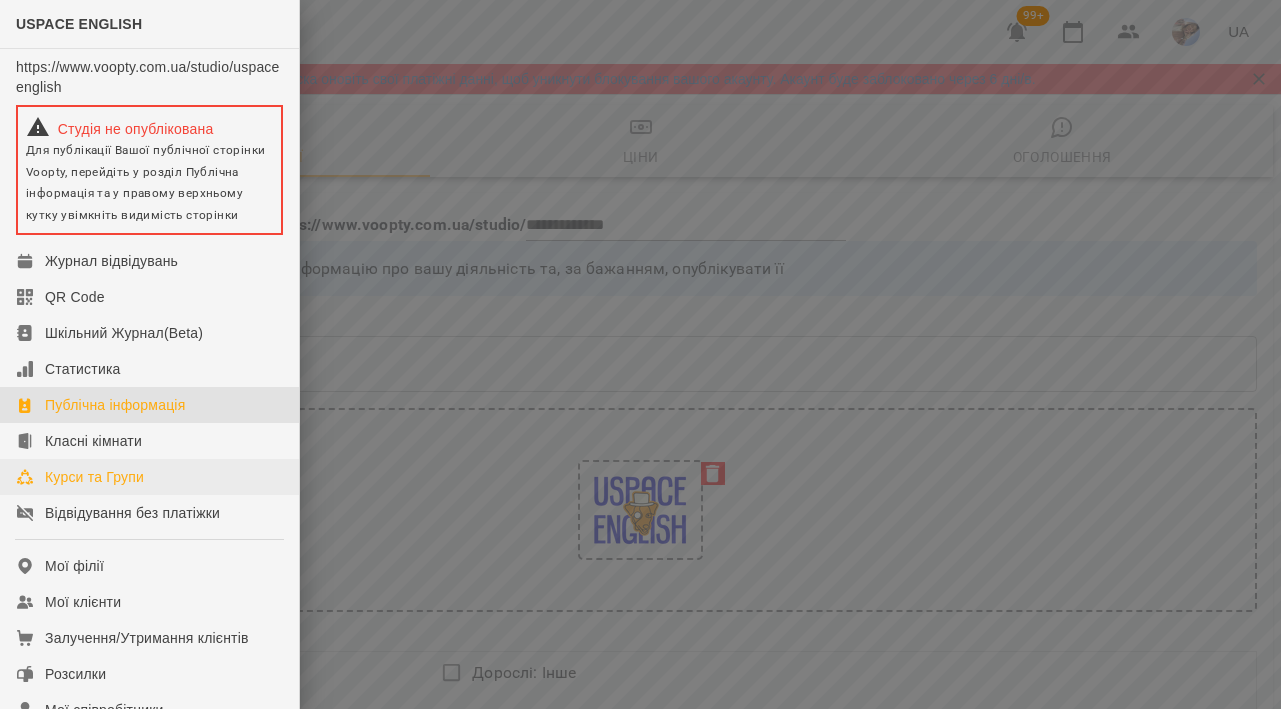 click on "Курси та Групи" at bounding box center [94, 477] 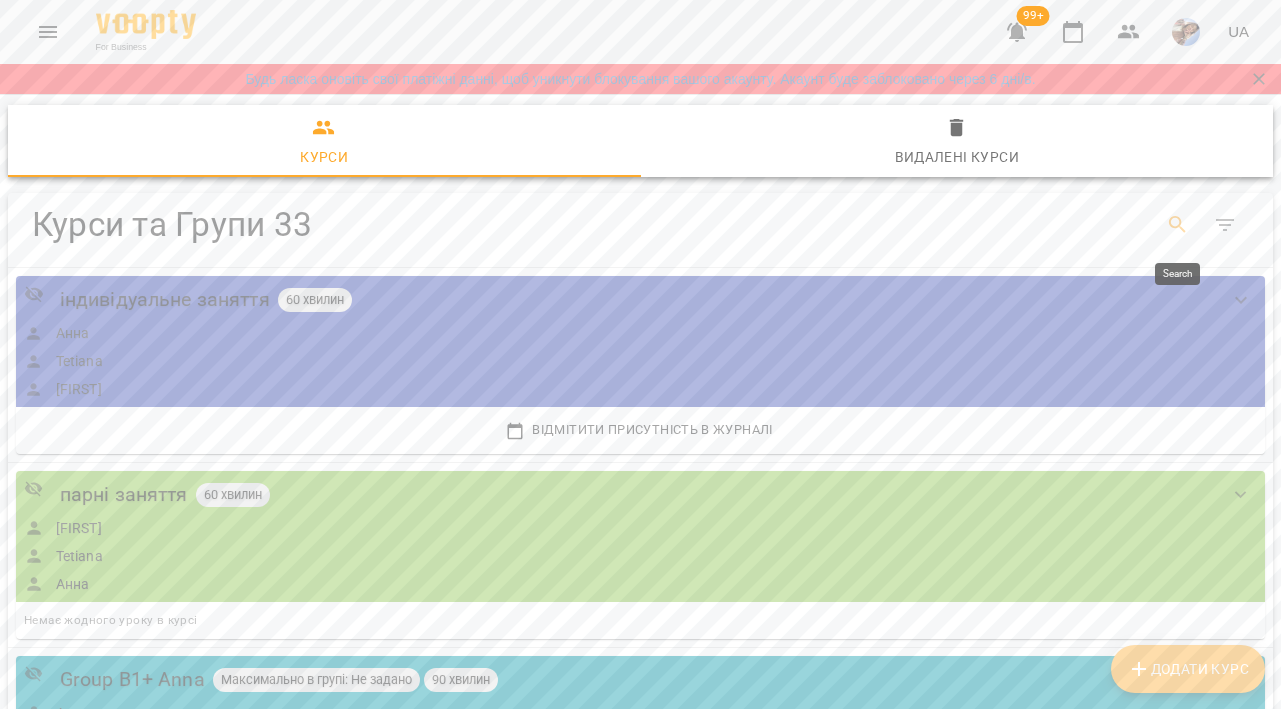 click 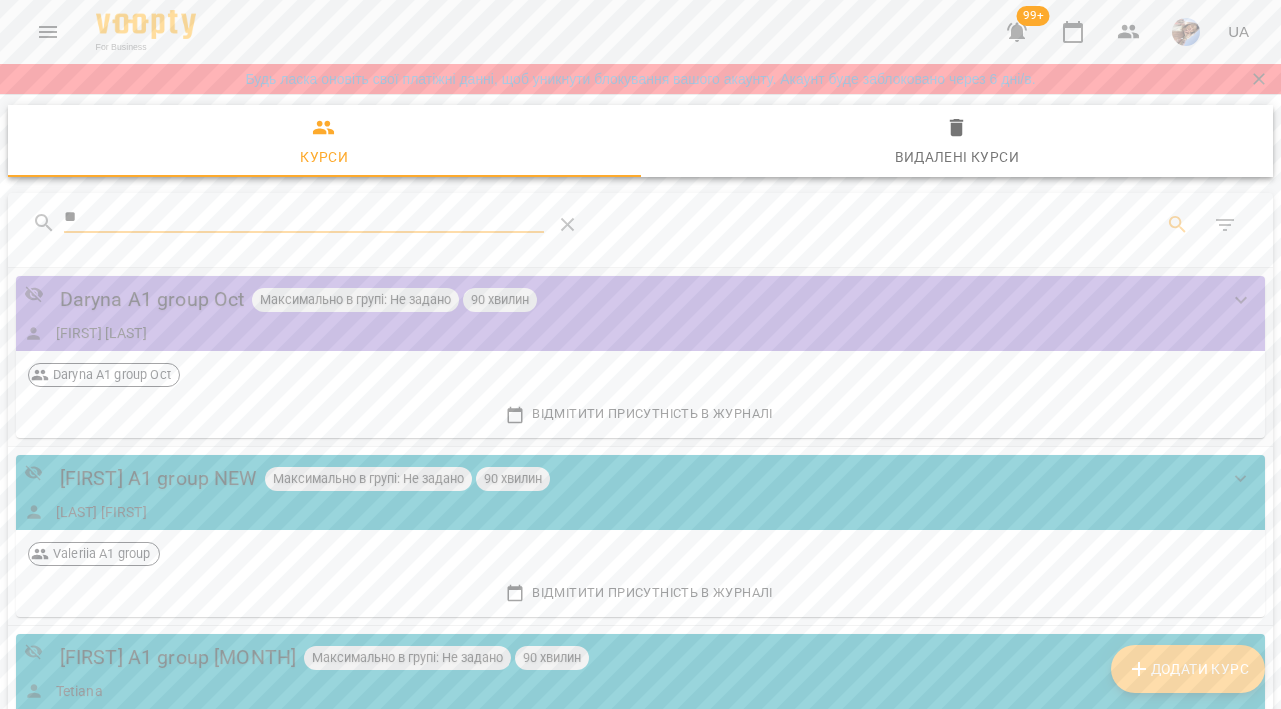 type on "**" 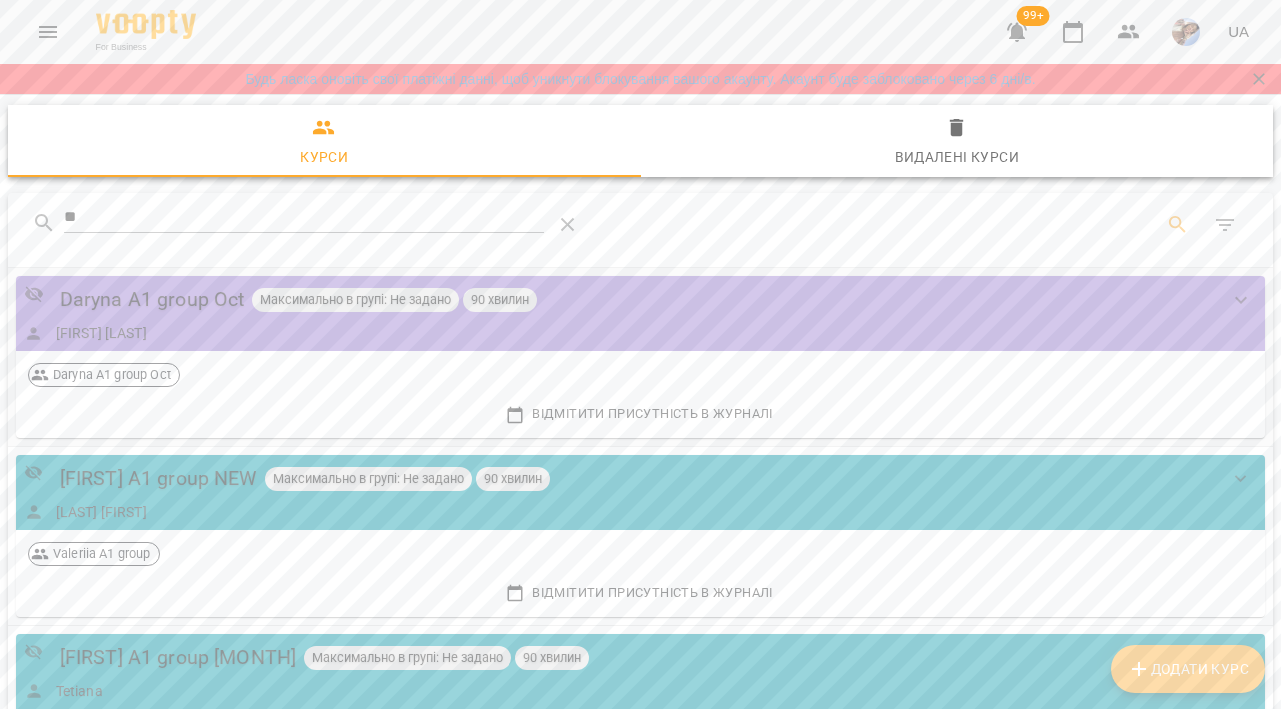 click on "[FIRST] A1 group [MONTH] Максимально в групі:  Не задано 90 хвилин [FIRST] [LAST]" at bounding box center (620, 313) 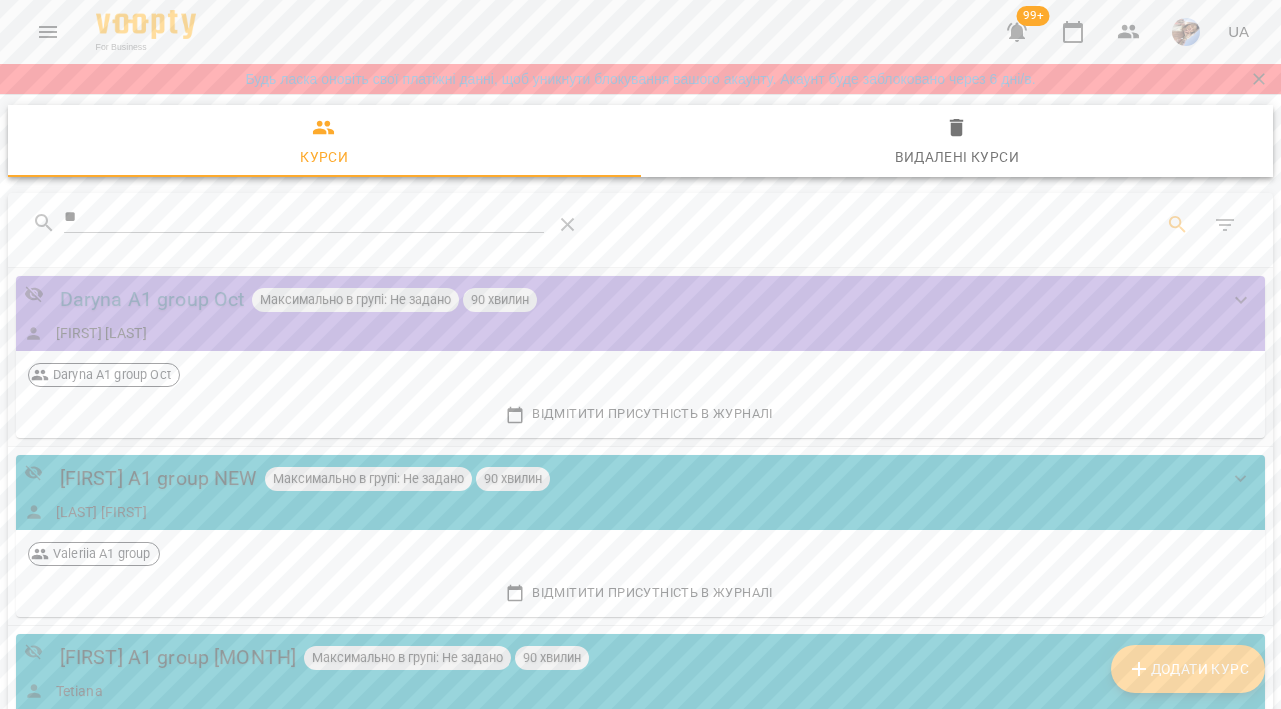 click on "Daryna A1 group Oct" at bounding box center [152, 299] 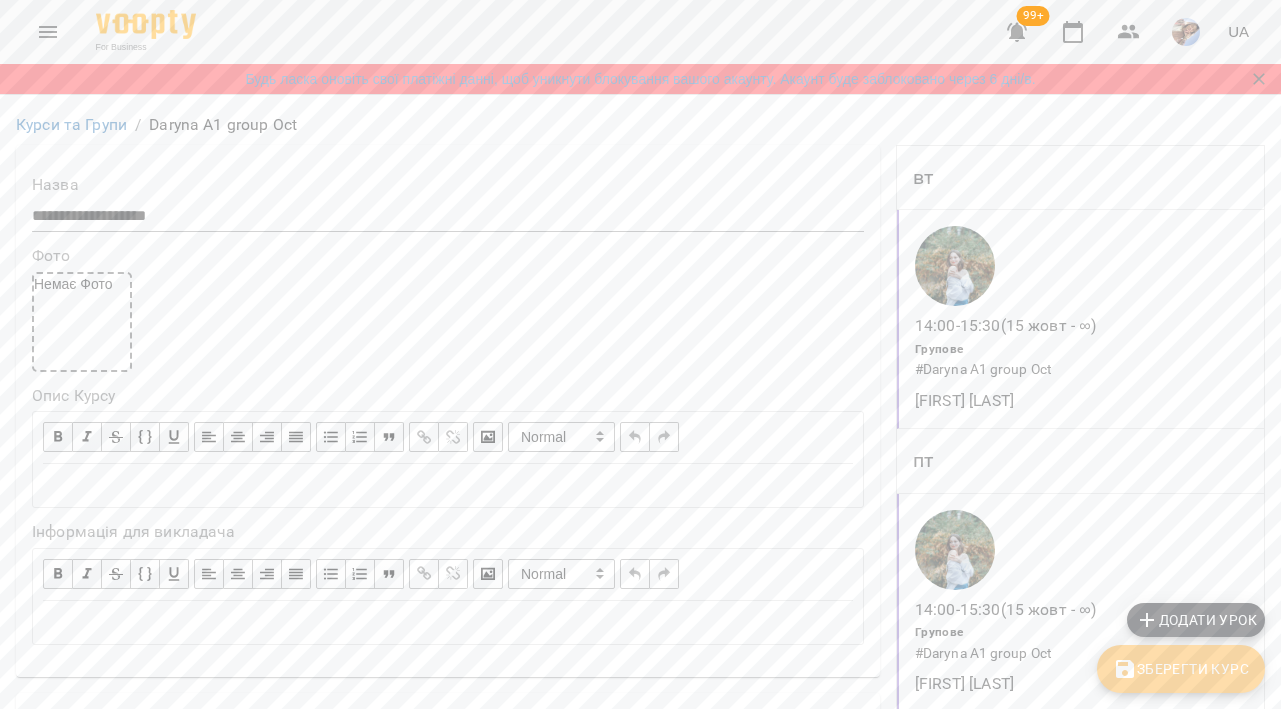 scroll, scrollTop: 1891, scrollLeft: 0, axis: vertical 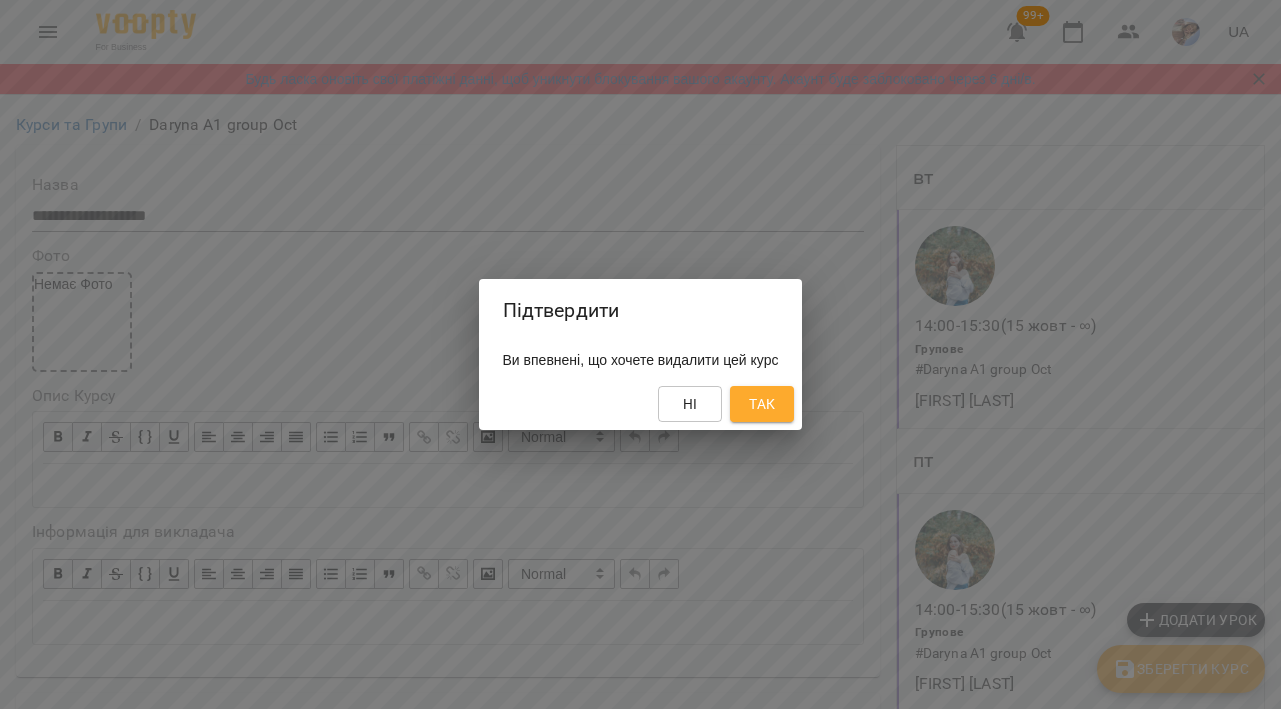 click on "Так" at bounding box center (762, 404) 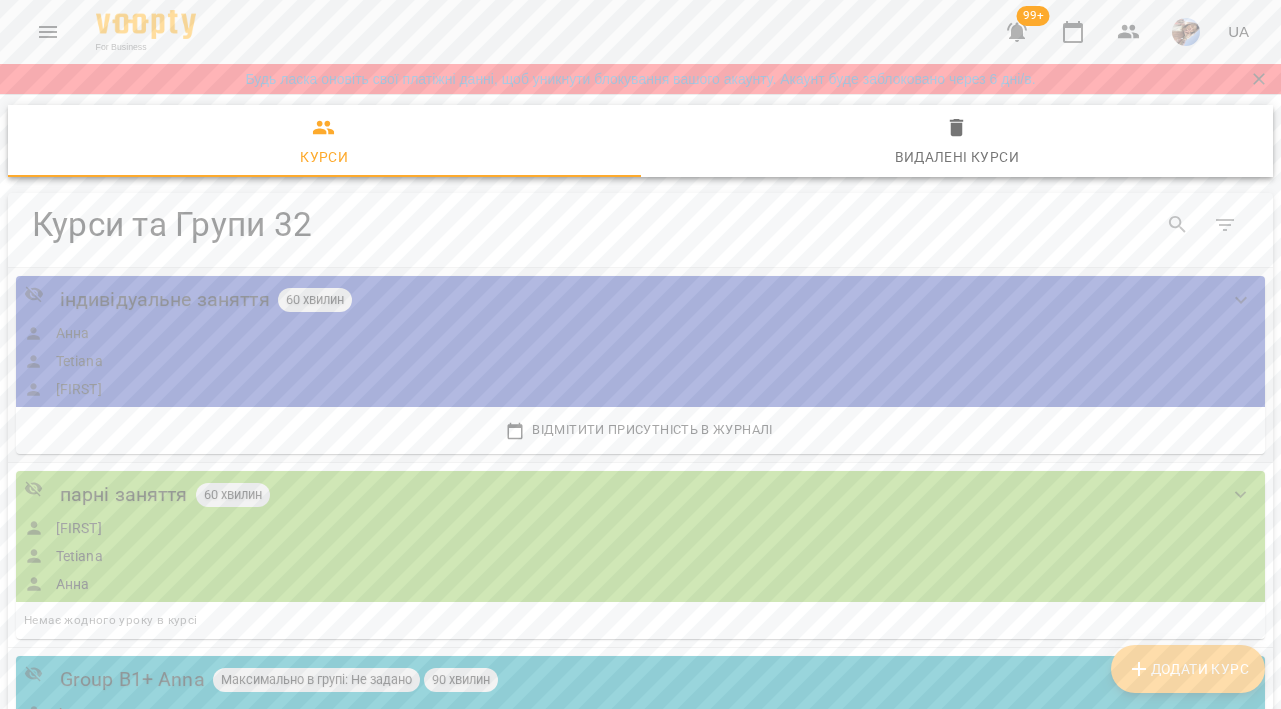 scroll, scrollTop: 119, scrollLeft: 0, axis: vertical 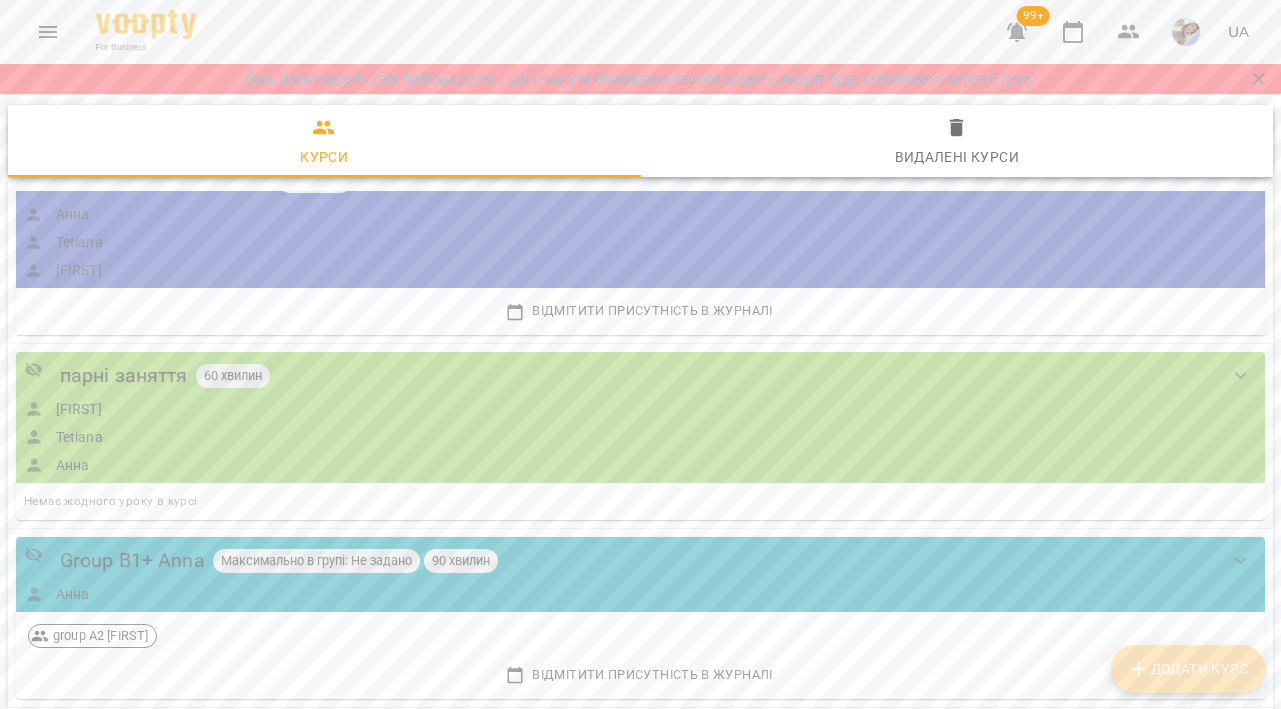 click on "Додати Курс" at bounding box center [1188, 669] 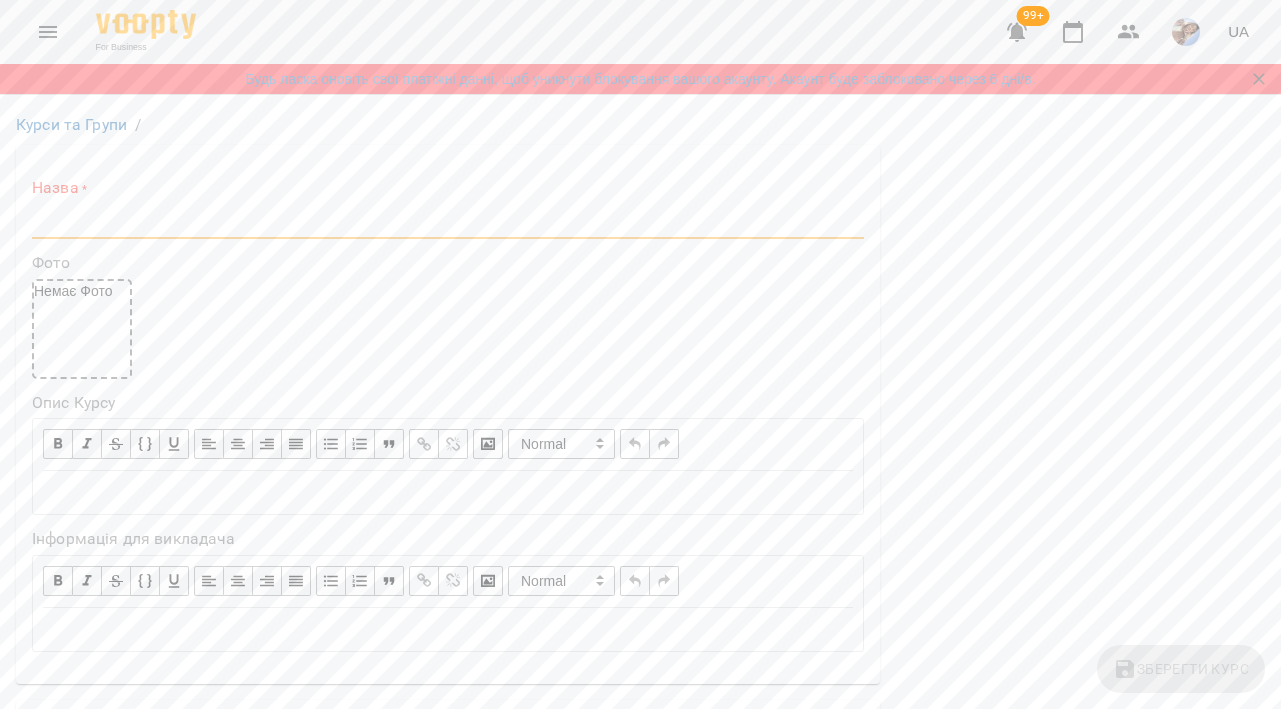 click at bounding box center (448, 223) 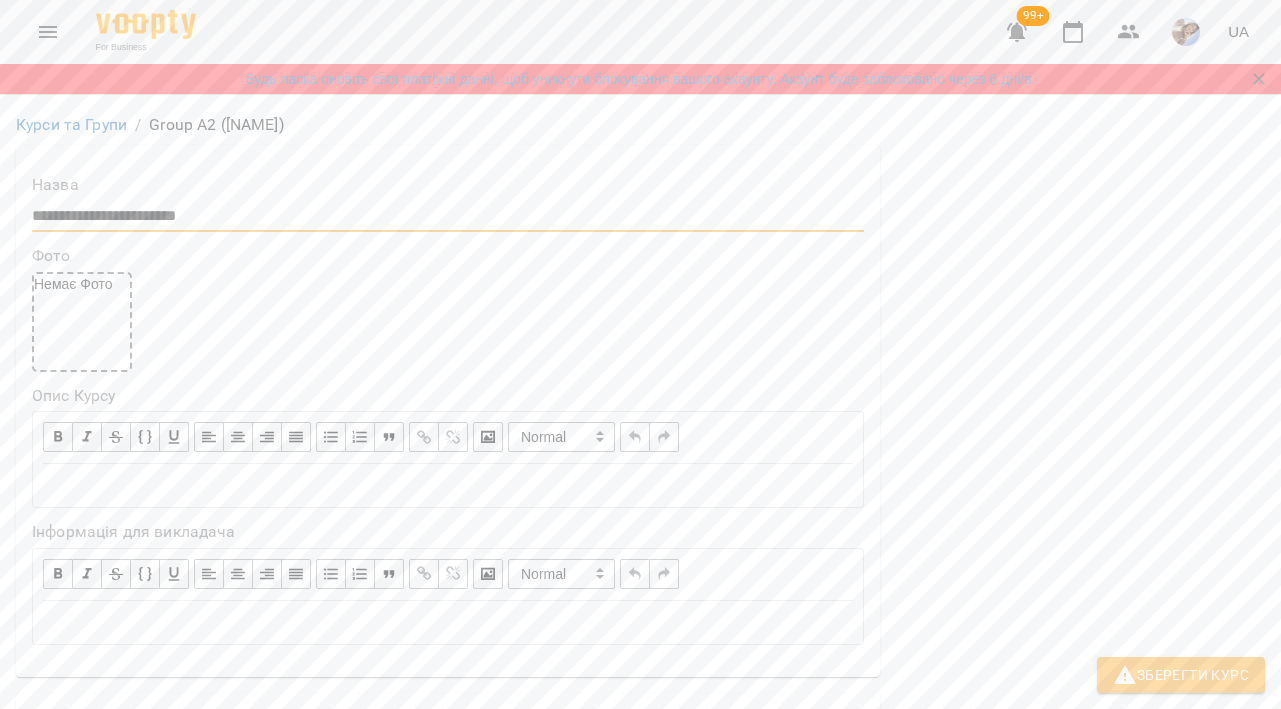 scroll, scrollTop: 288, scrollLeft: 0, axis: vertical 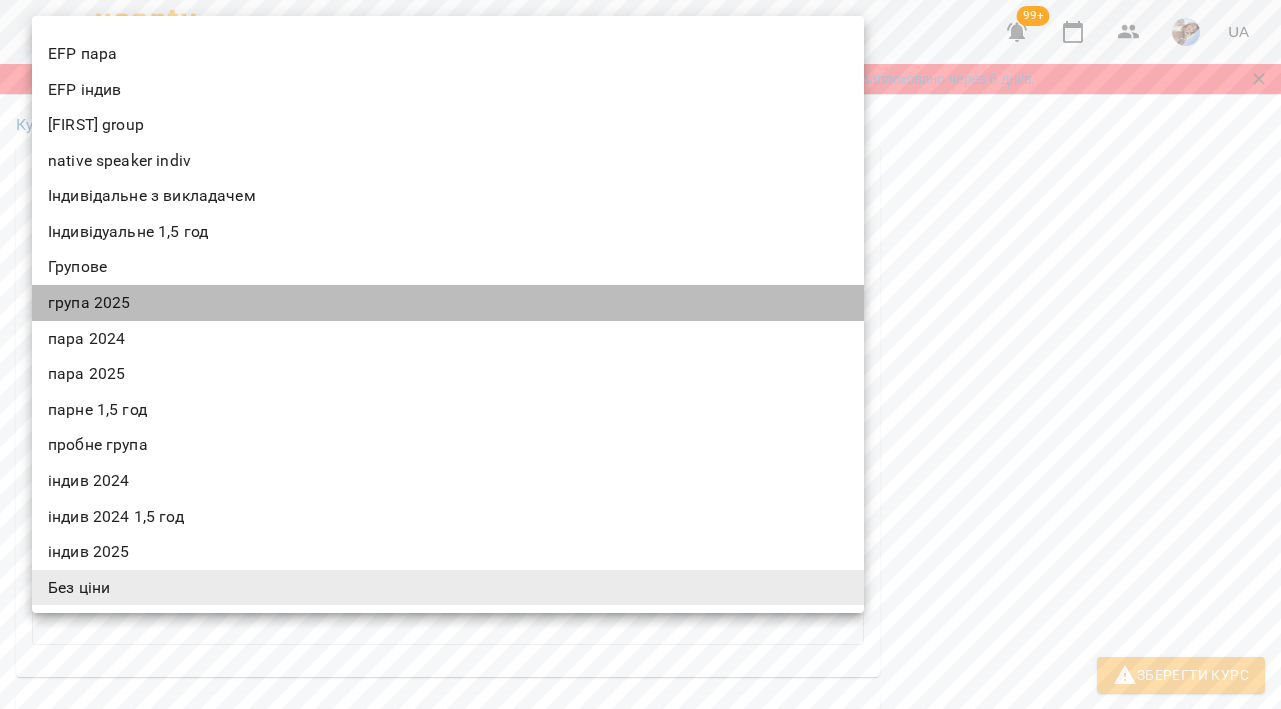 click on "група 2025" at bounding box center (448, 303) 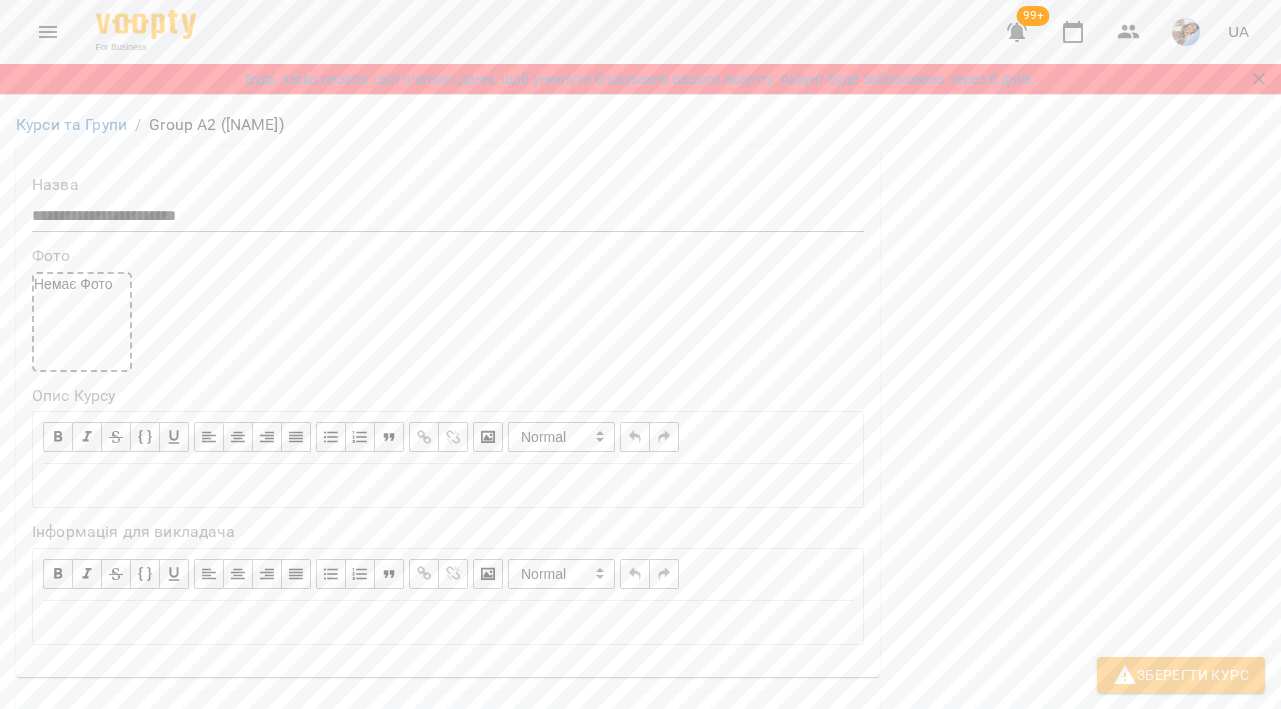 click on "**********" at bounding box center (640, 1172) 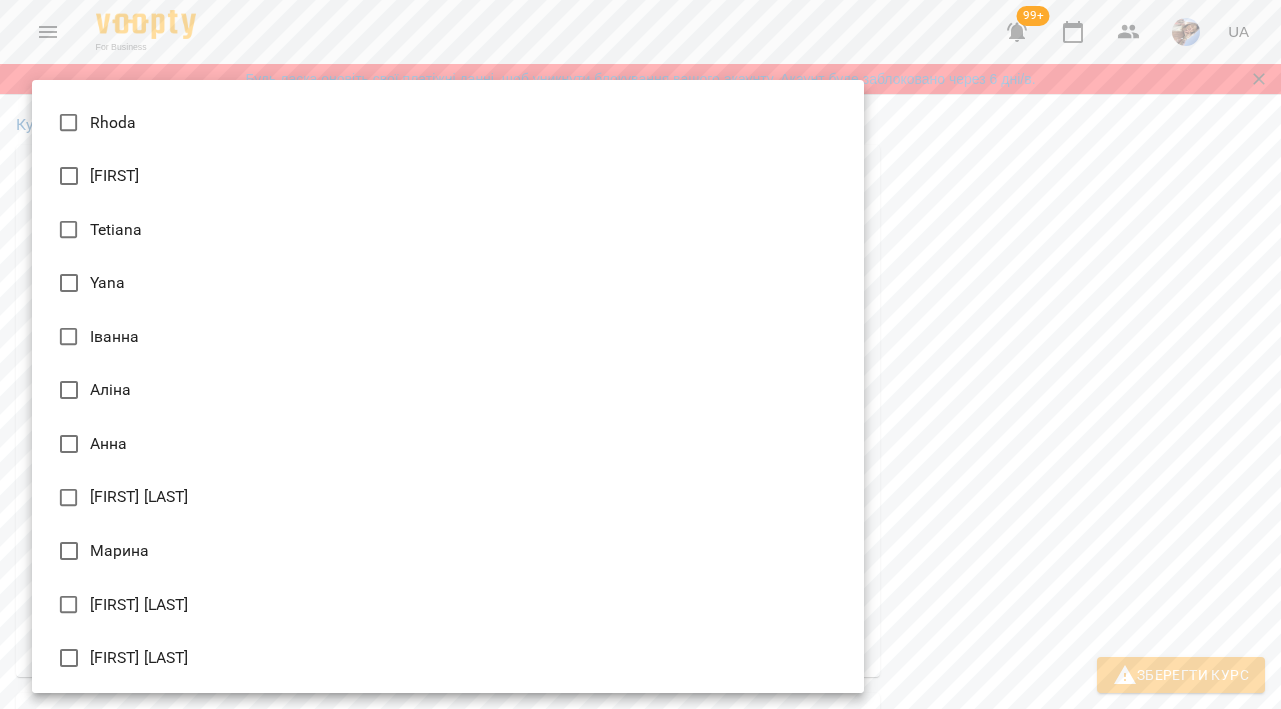 scroll, scrollTop: 47, scrollLeft: 0, axis: vertical 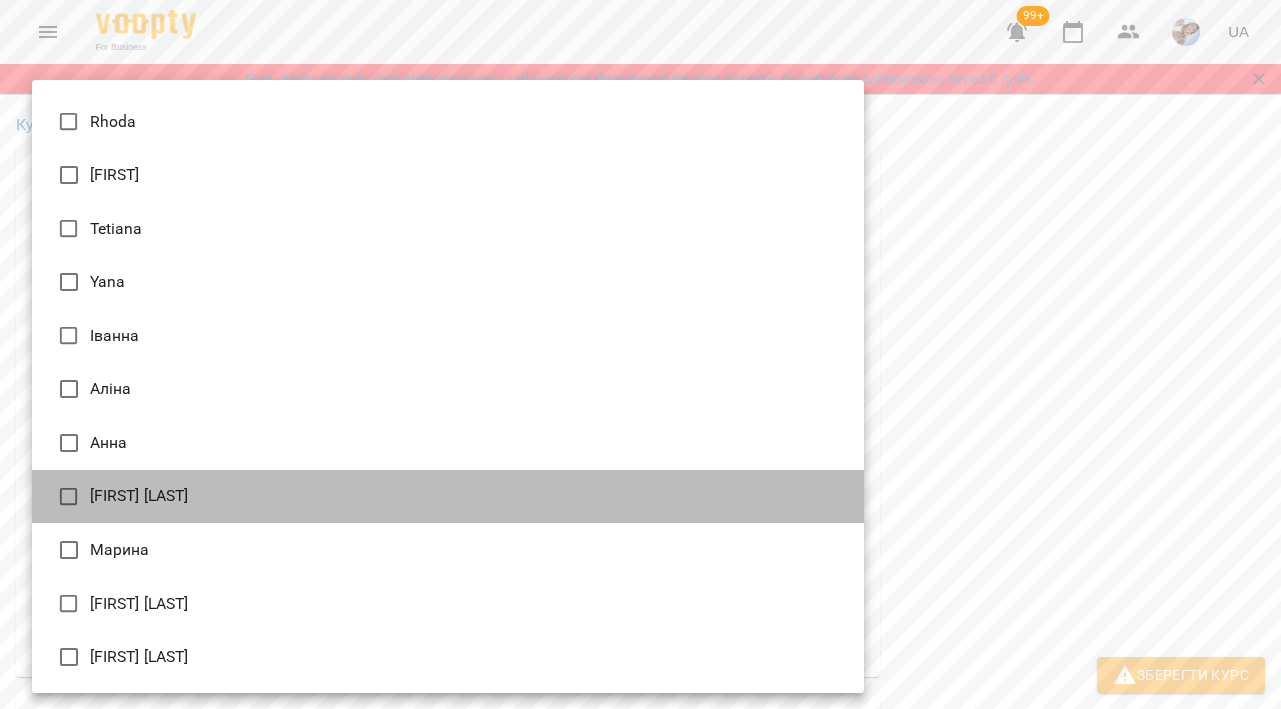 click on "[FIRST] [LAST]" at bounding box center [448, 497] 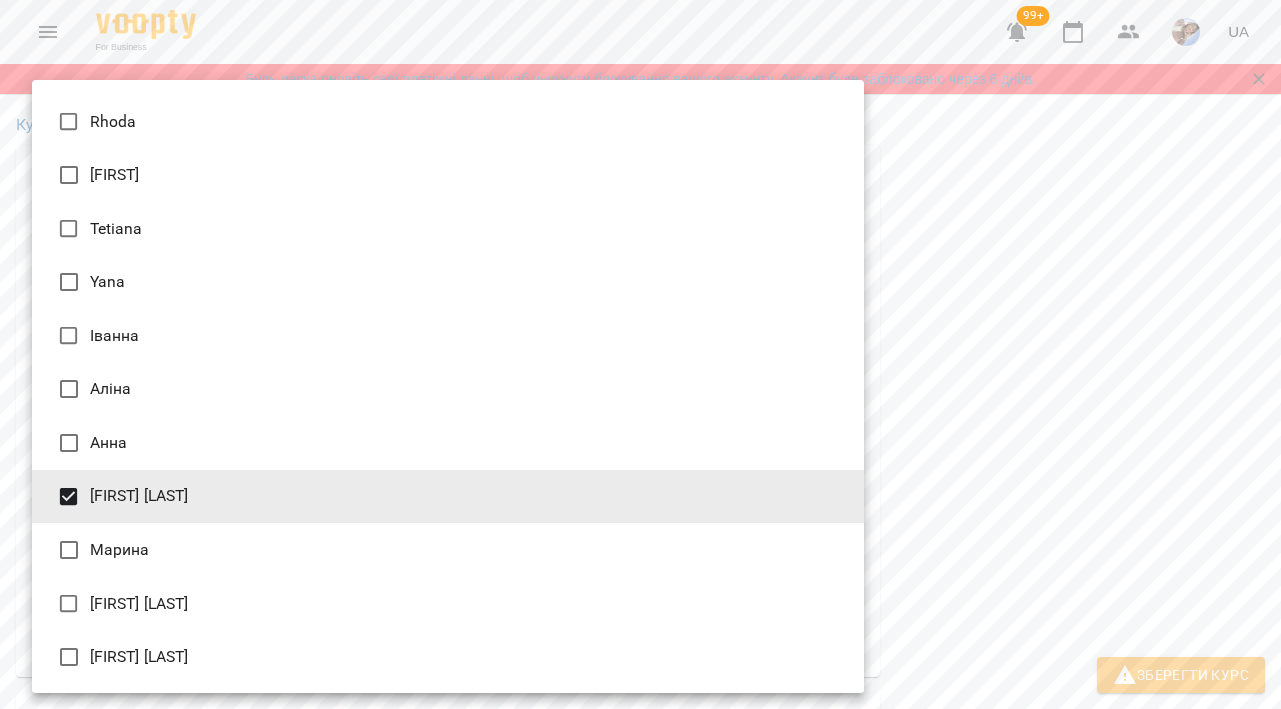 click at bounding box center [640, 354] 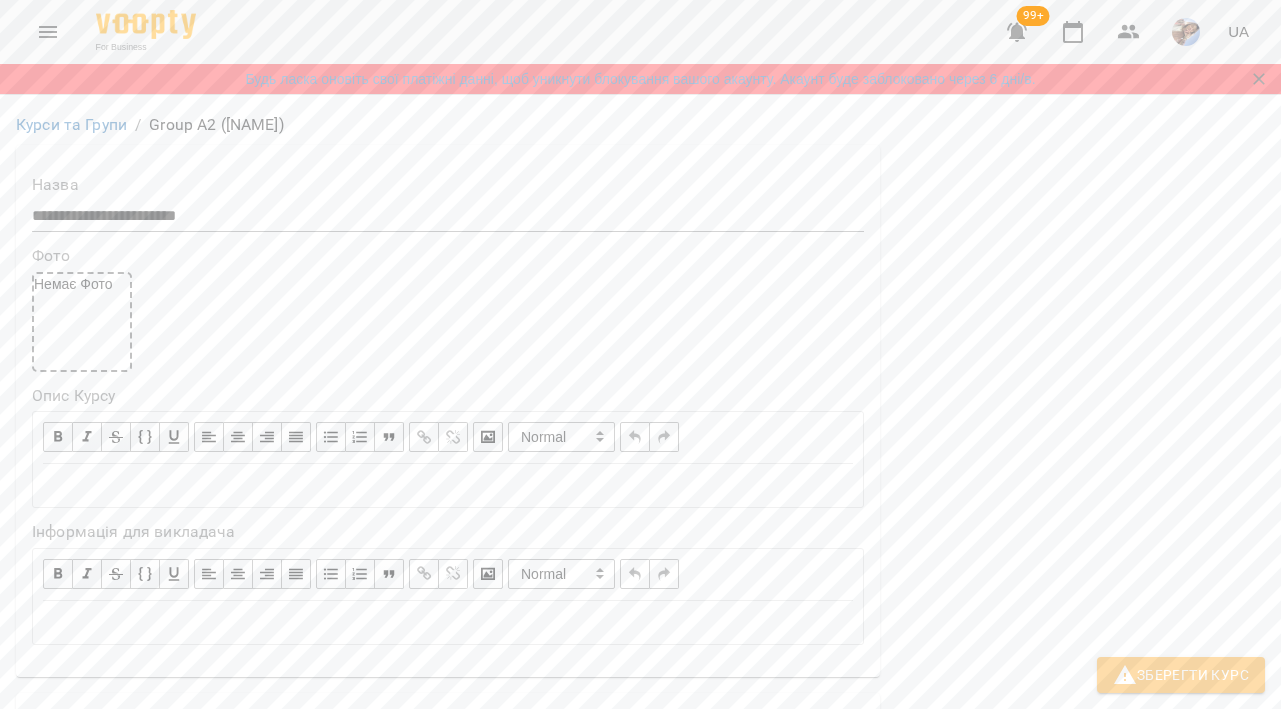 scroll, scrollTop: 1594, scrollLeft: 0, axis: vertical 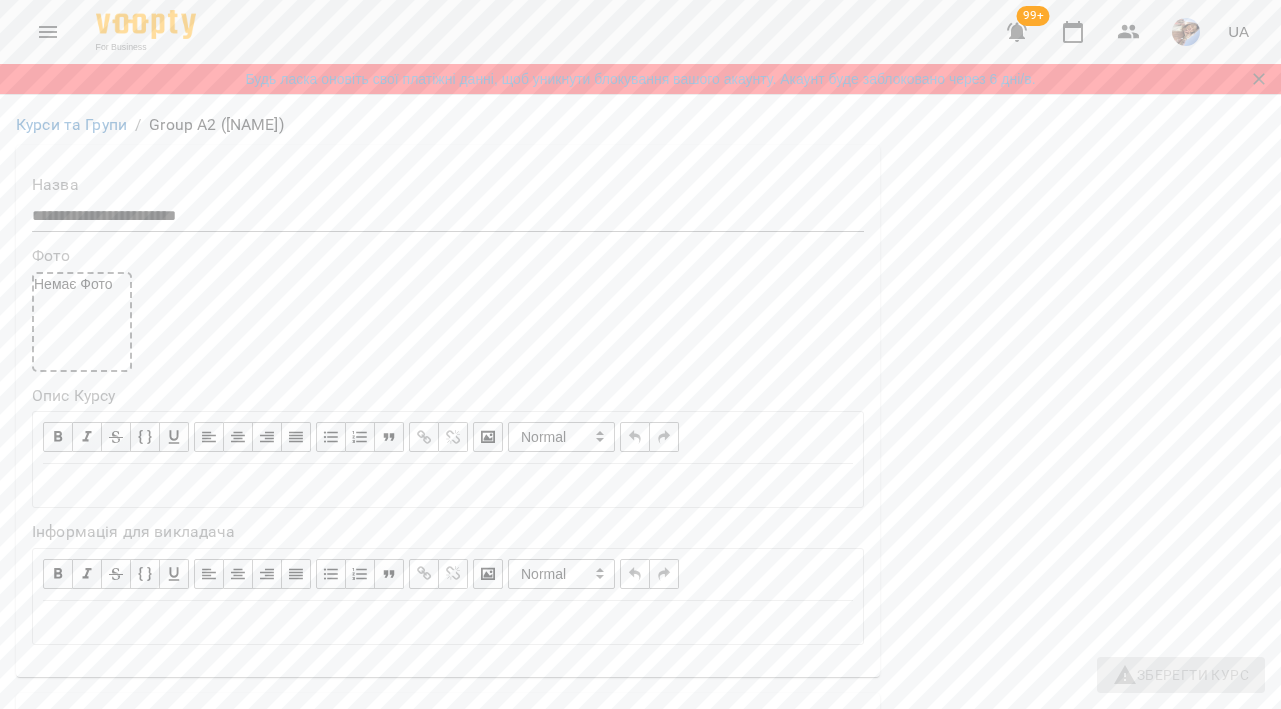click at bounding box center [448, 2212] 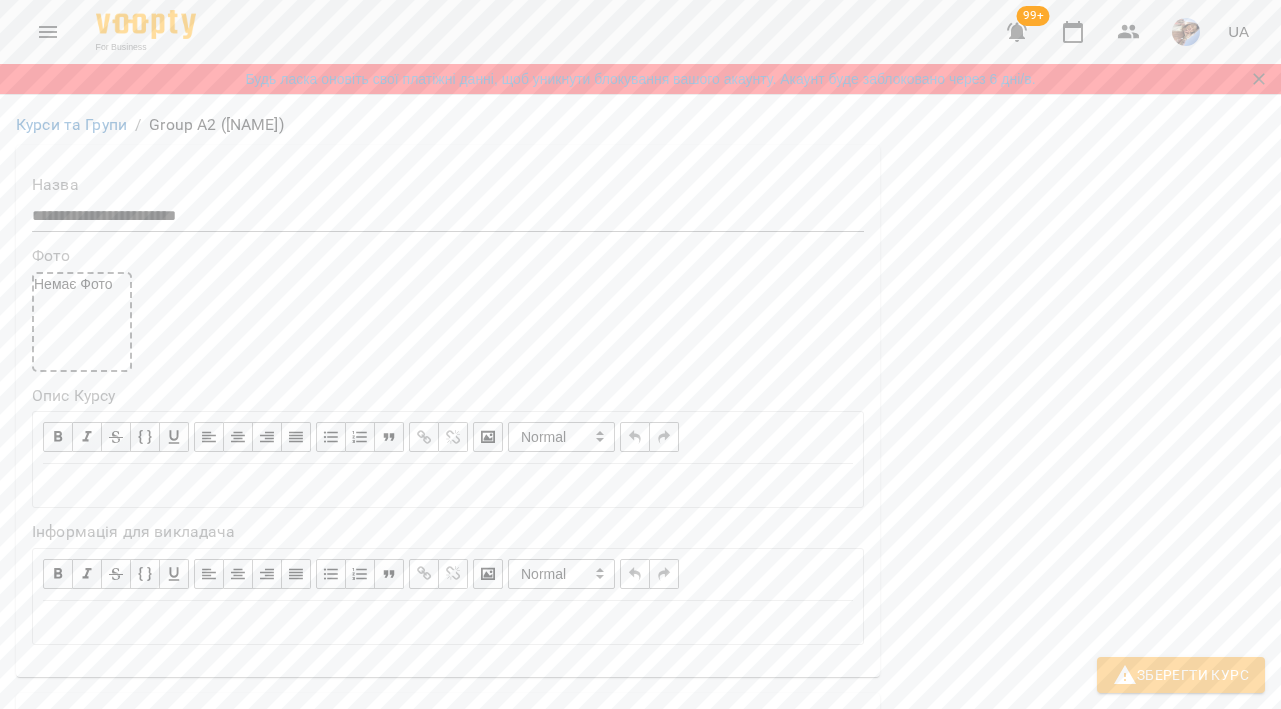 type on "***" 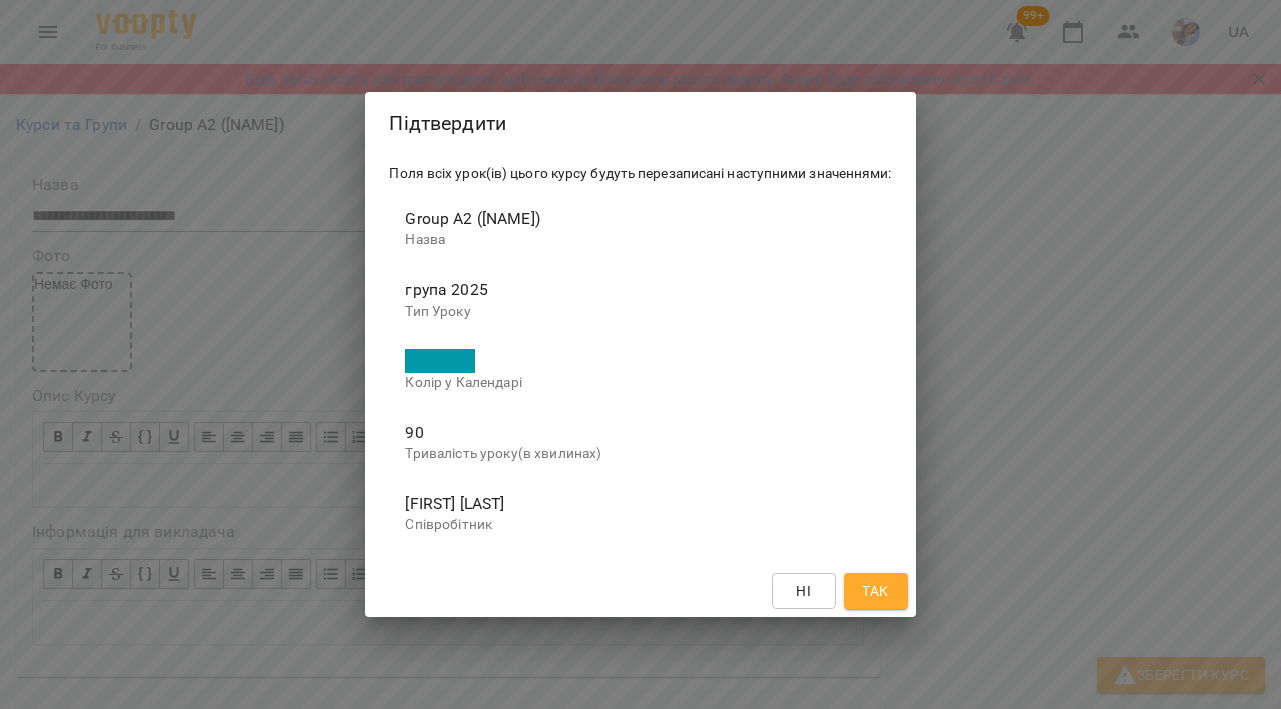 click on "Так" at bounding box center (875, 591) 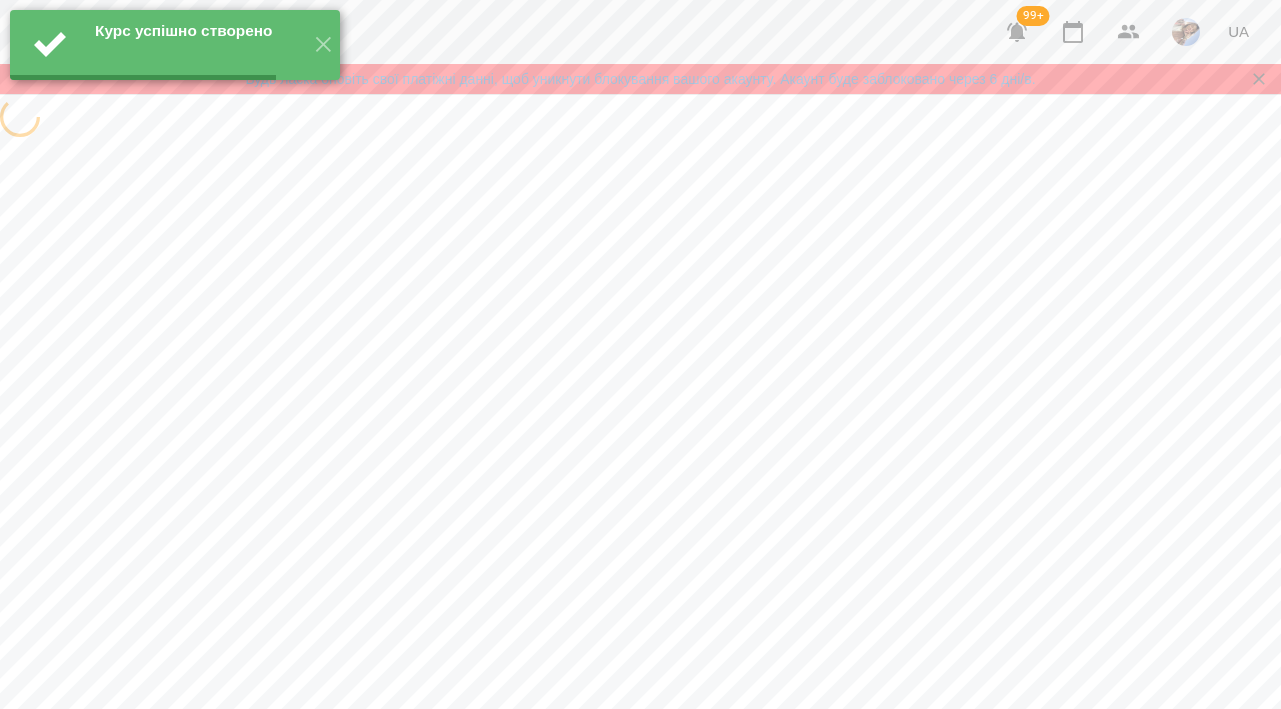scroll, scrollTop: 0, scrollLeft: 0, axis: both 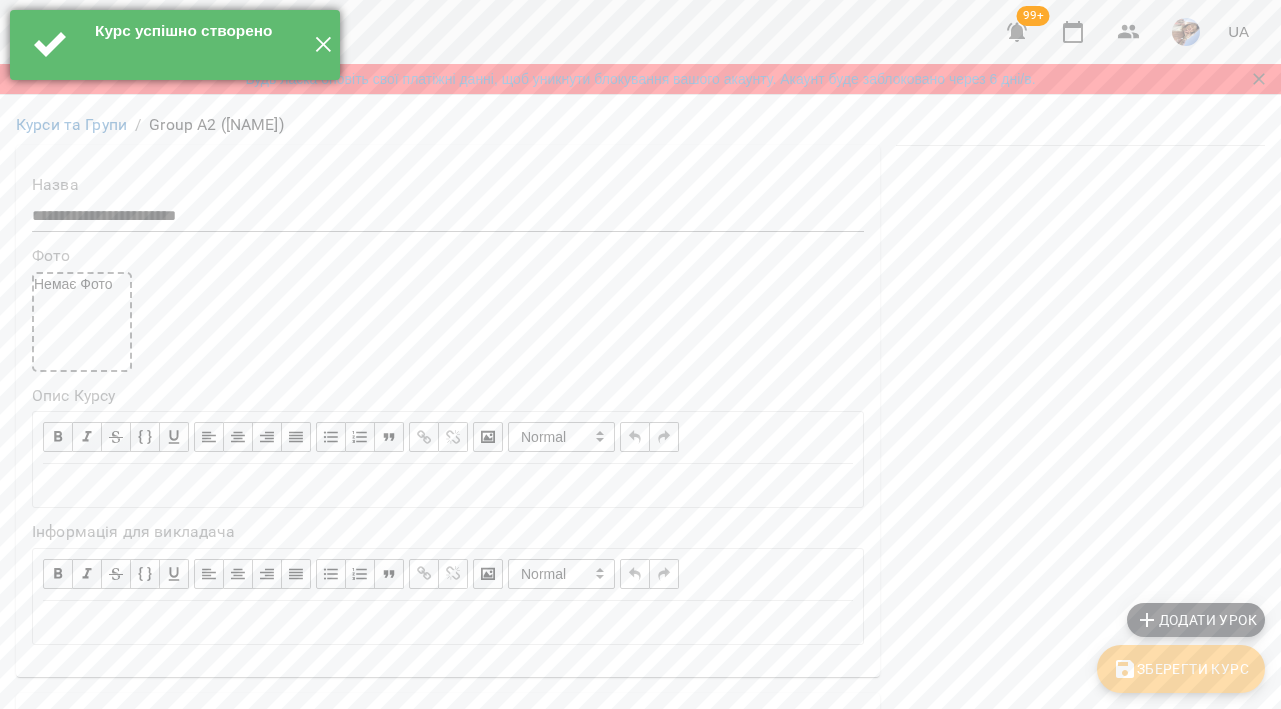 click on "✕" at bounding box center [323, 45] 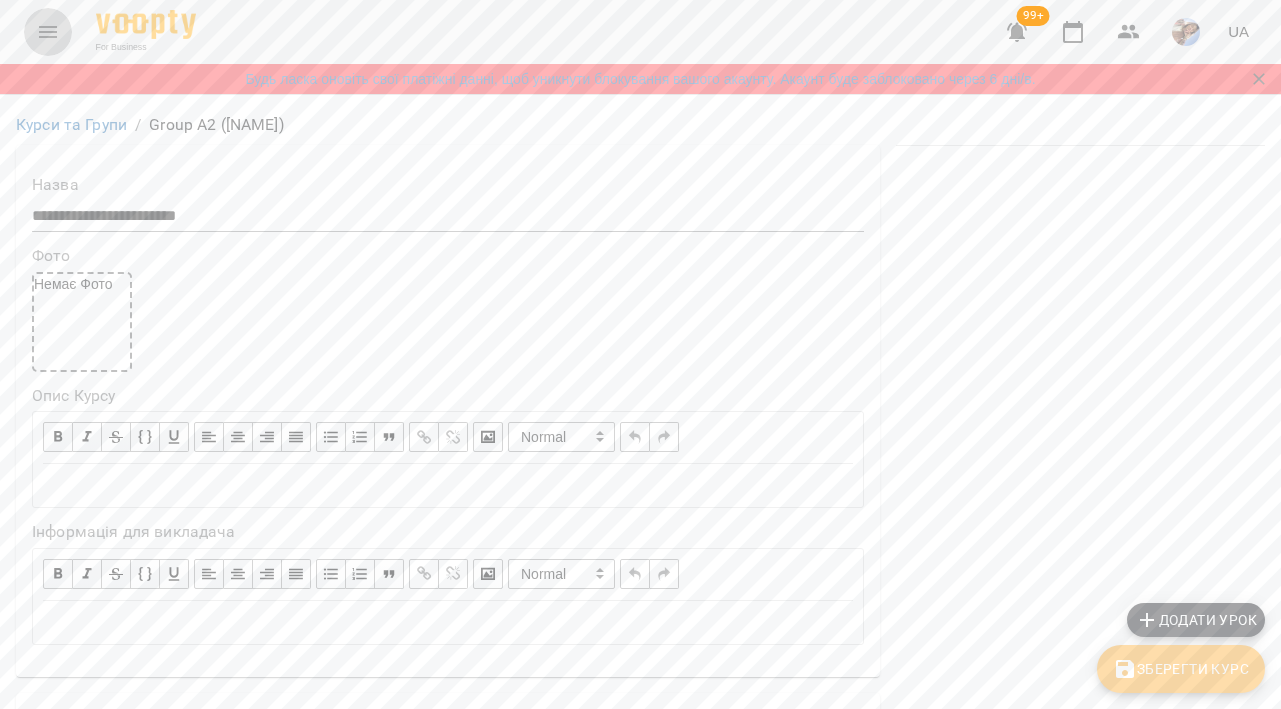 click 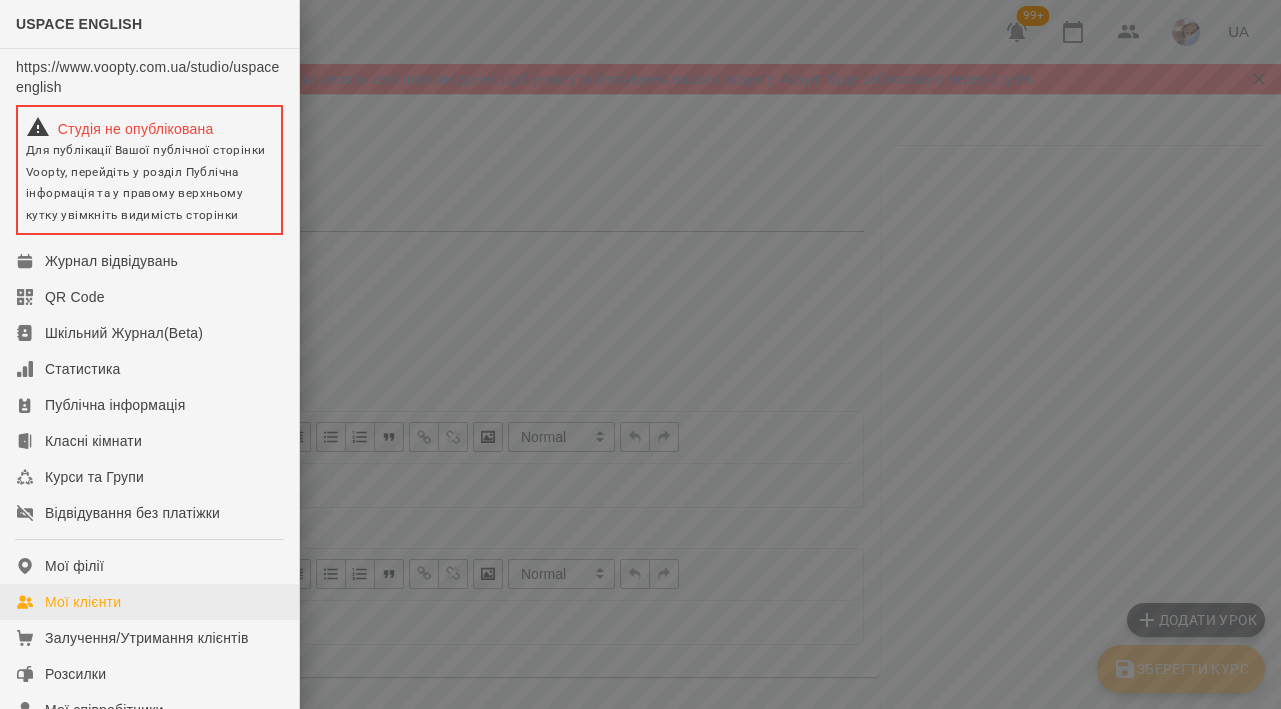 click on "Мої клієнти" at bounding box center (83, 602) 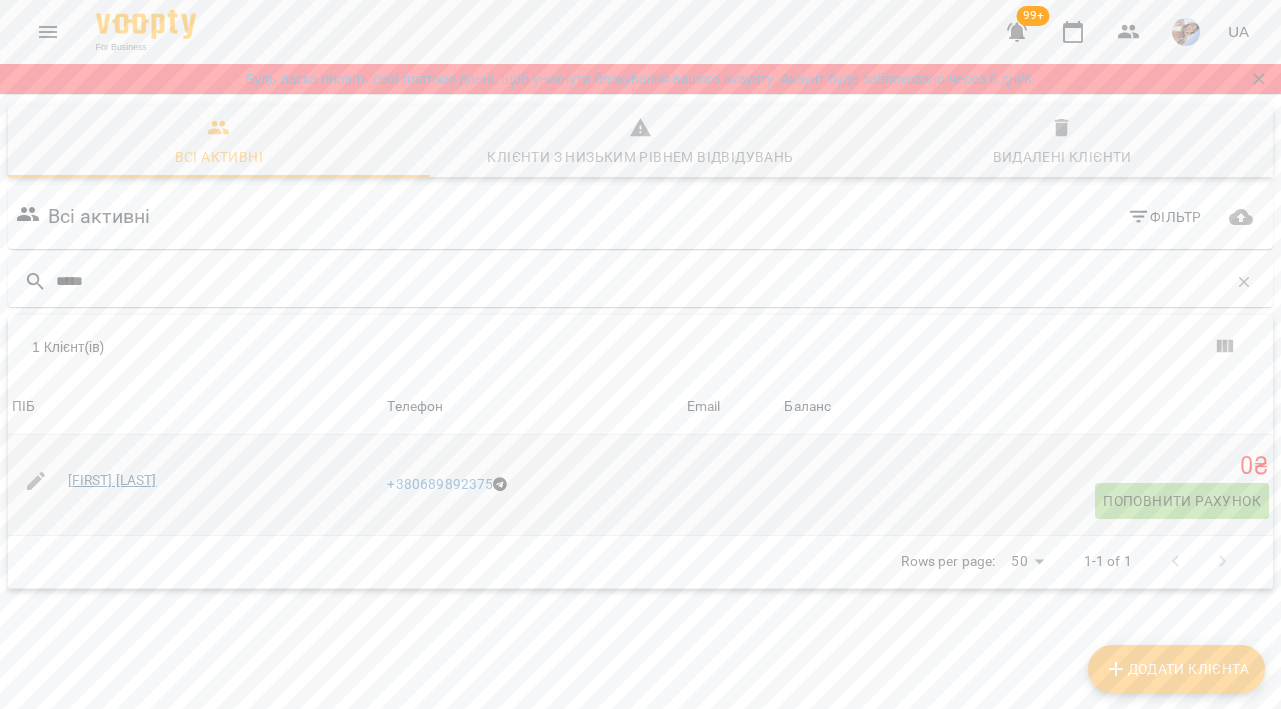 type on "*****" 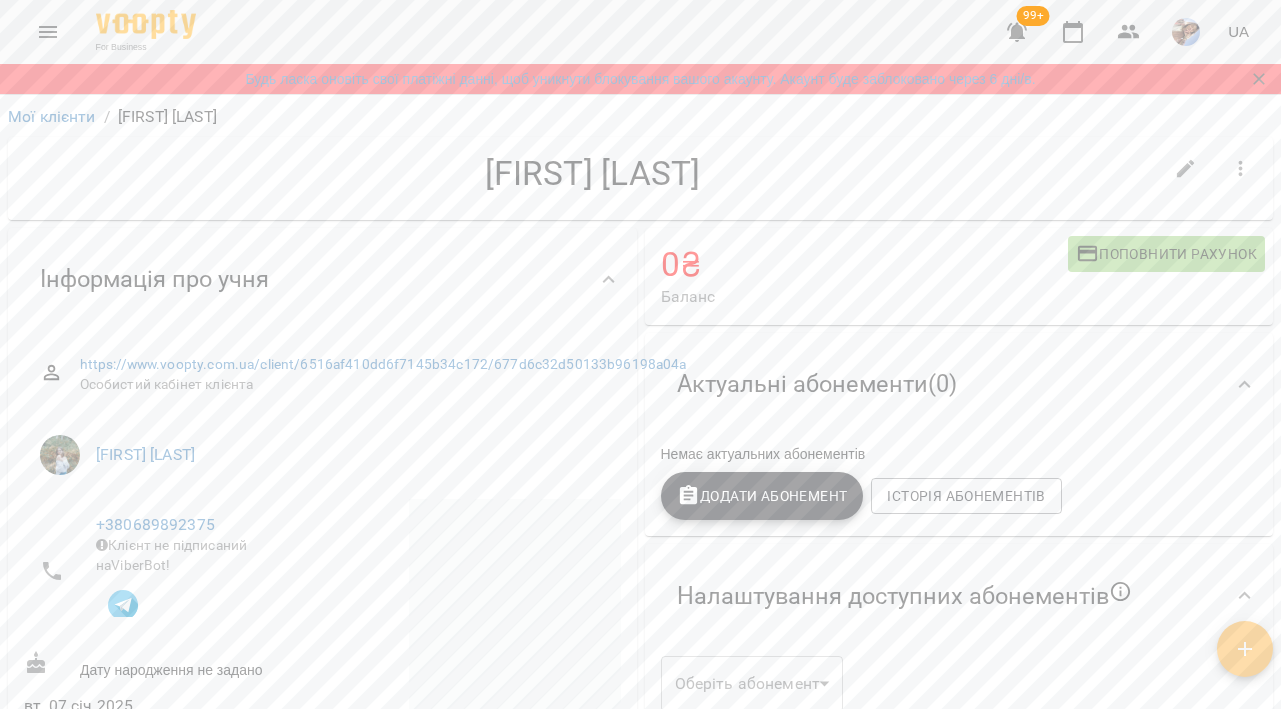 click 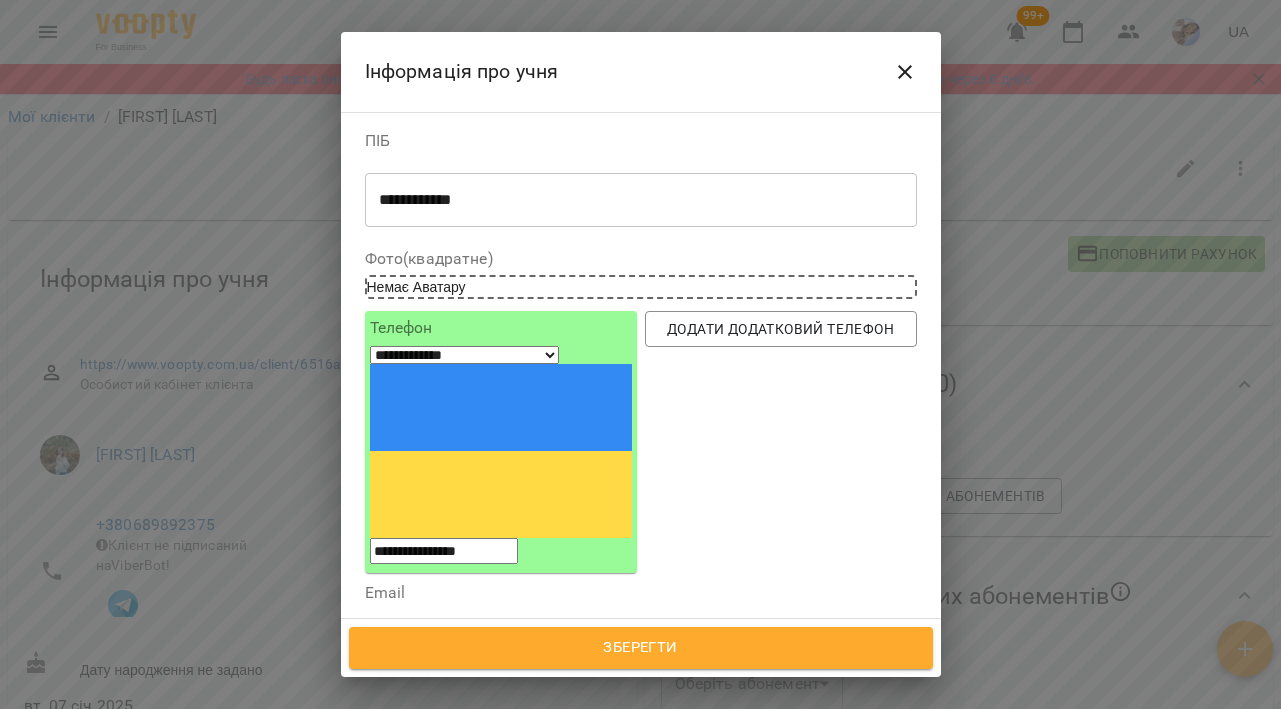 scroll, scrollTop: 0, scrollLeft: 0, axis: both 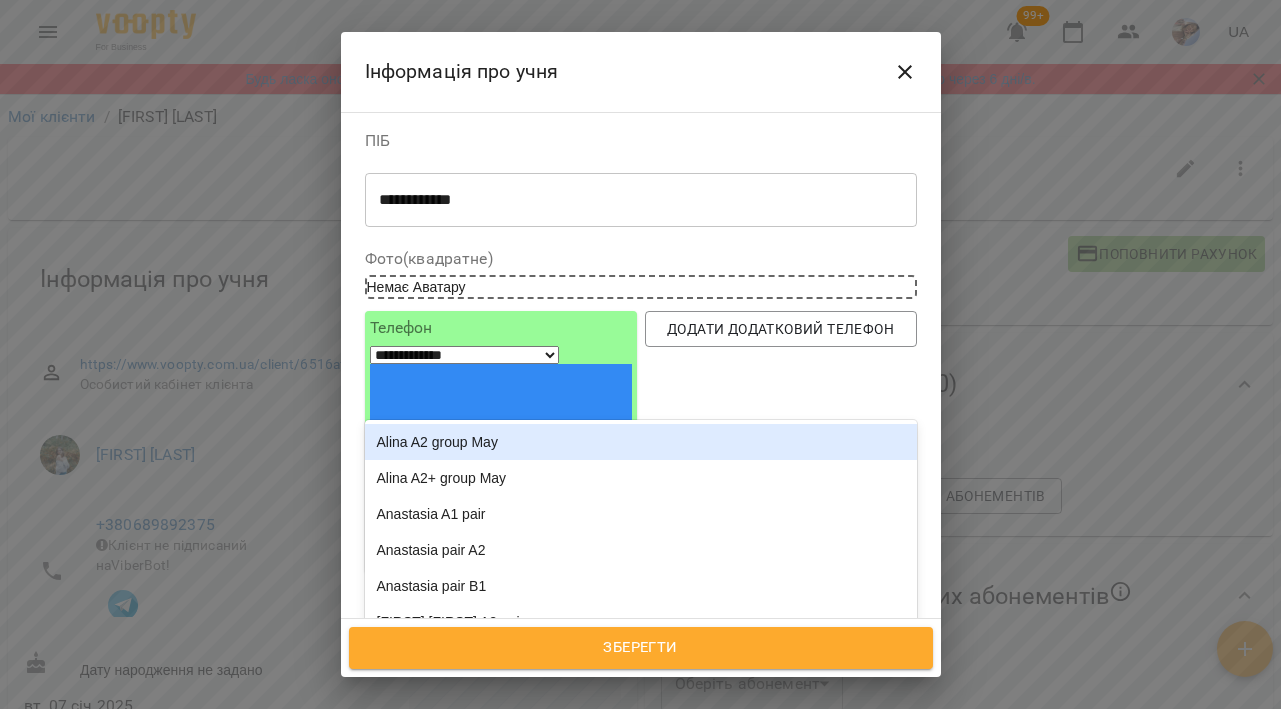 click on "Надрукуйте або оберіть..." at bounding box center (459, 747) 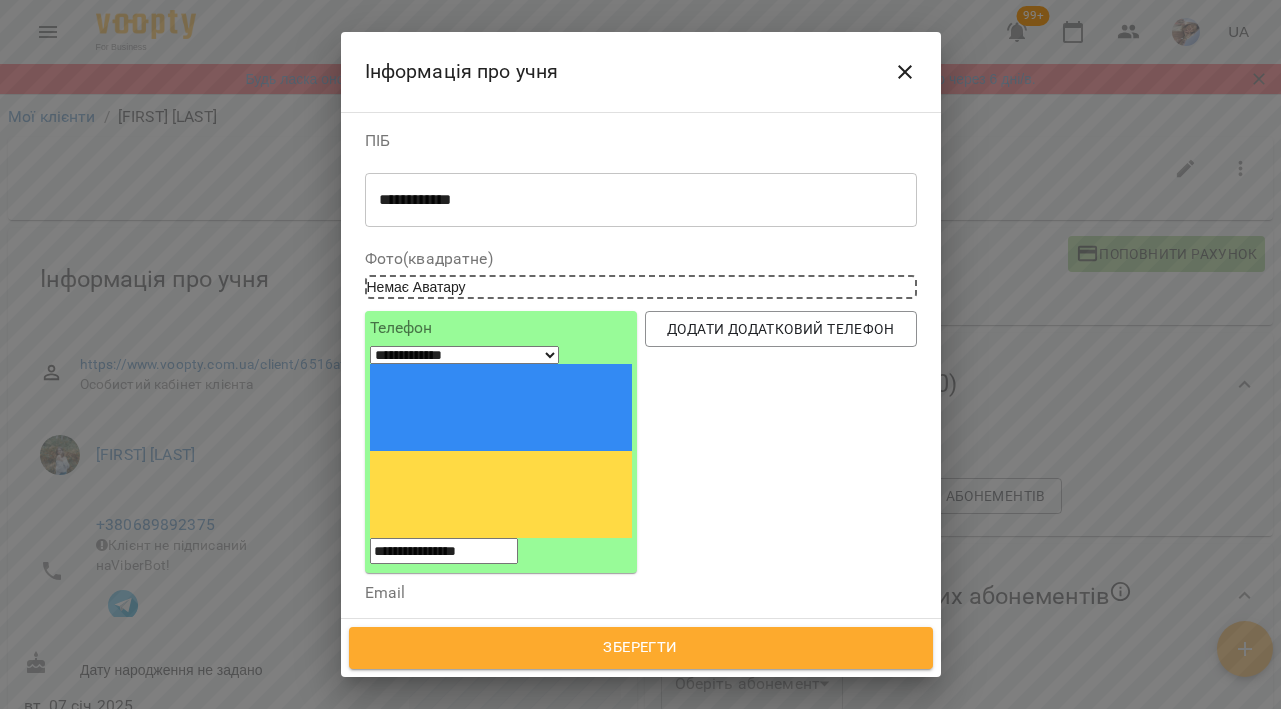 click on "**********" at bounding box center (464, 748) 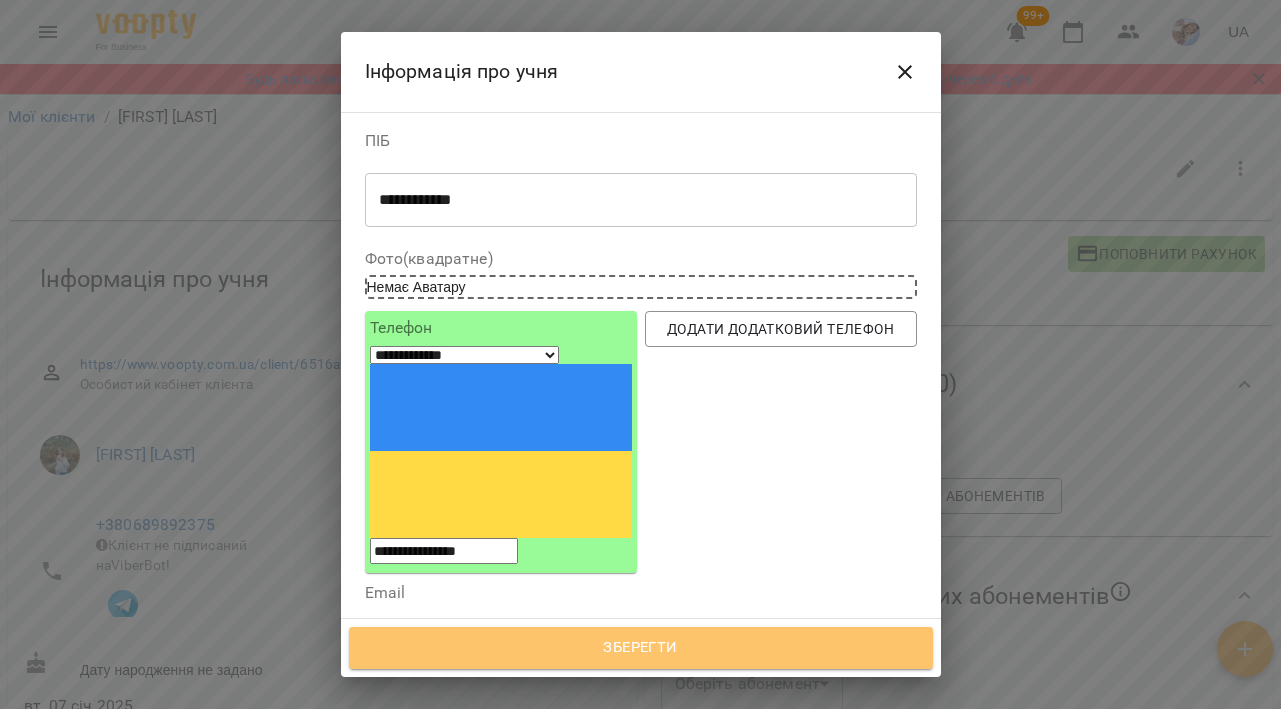 click on "Зберегти" at bounding box center (641, 648) 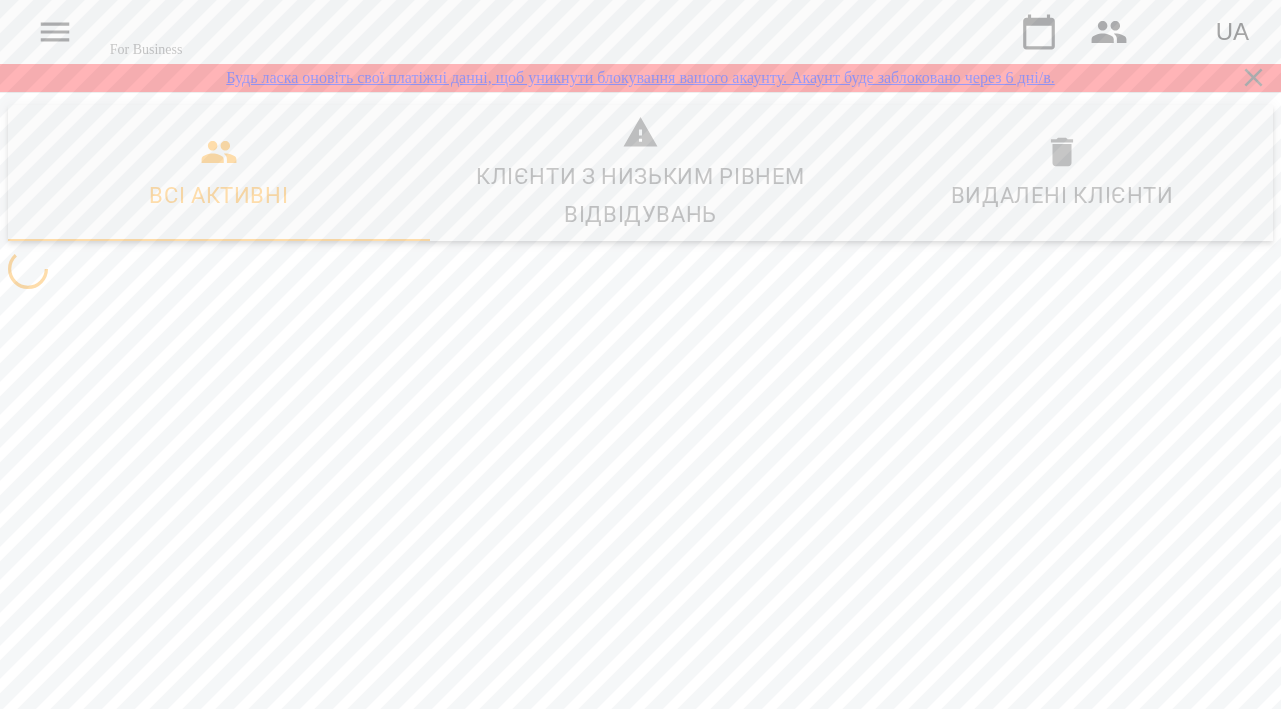 scroll, scrollTop: 0, scrollLeft: 0, axis: both 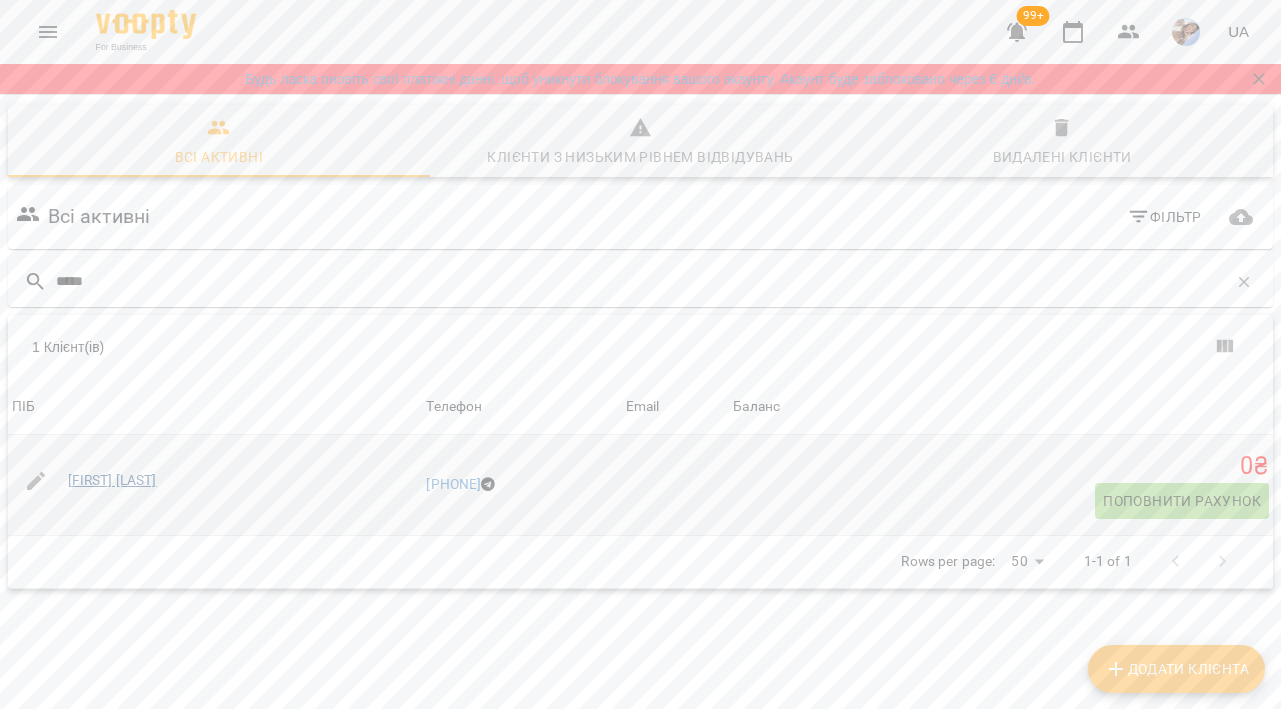 type on "*****" 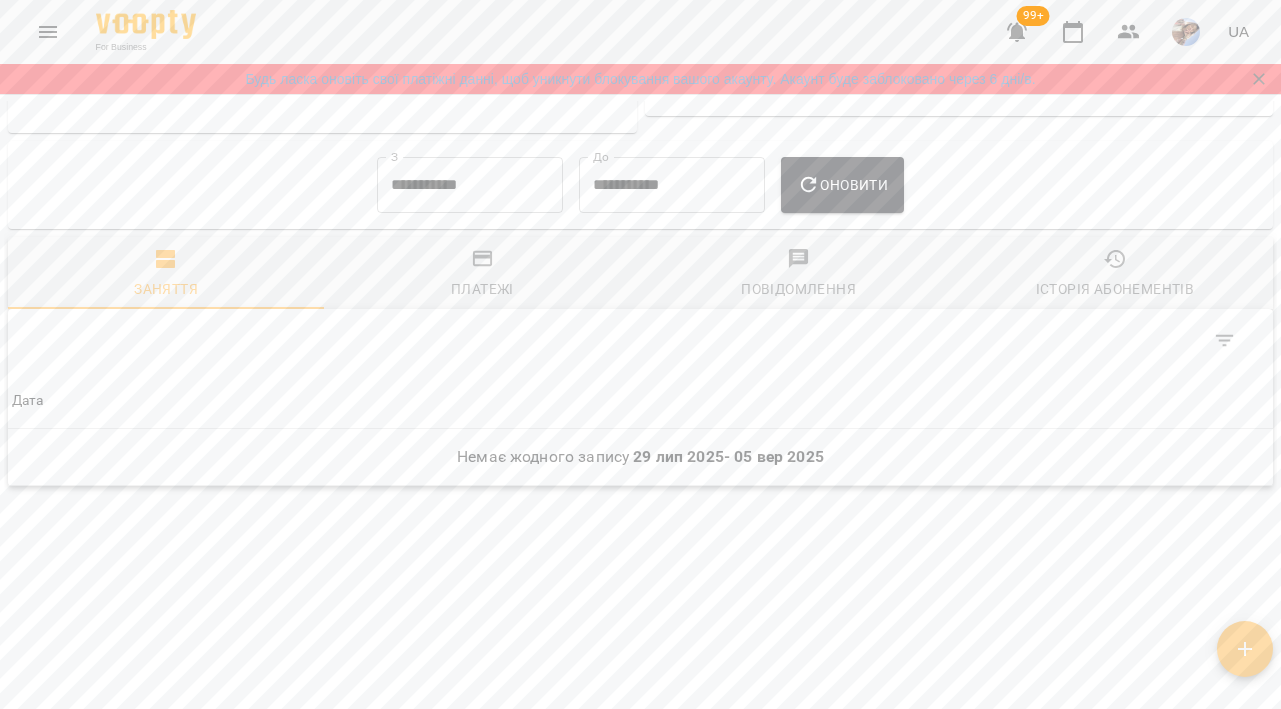 scroll, scrollTop: 0, scrollLeft: 0, axis: both 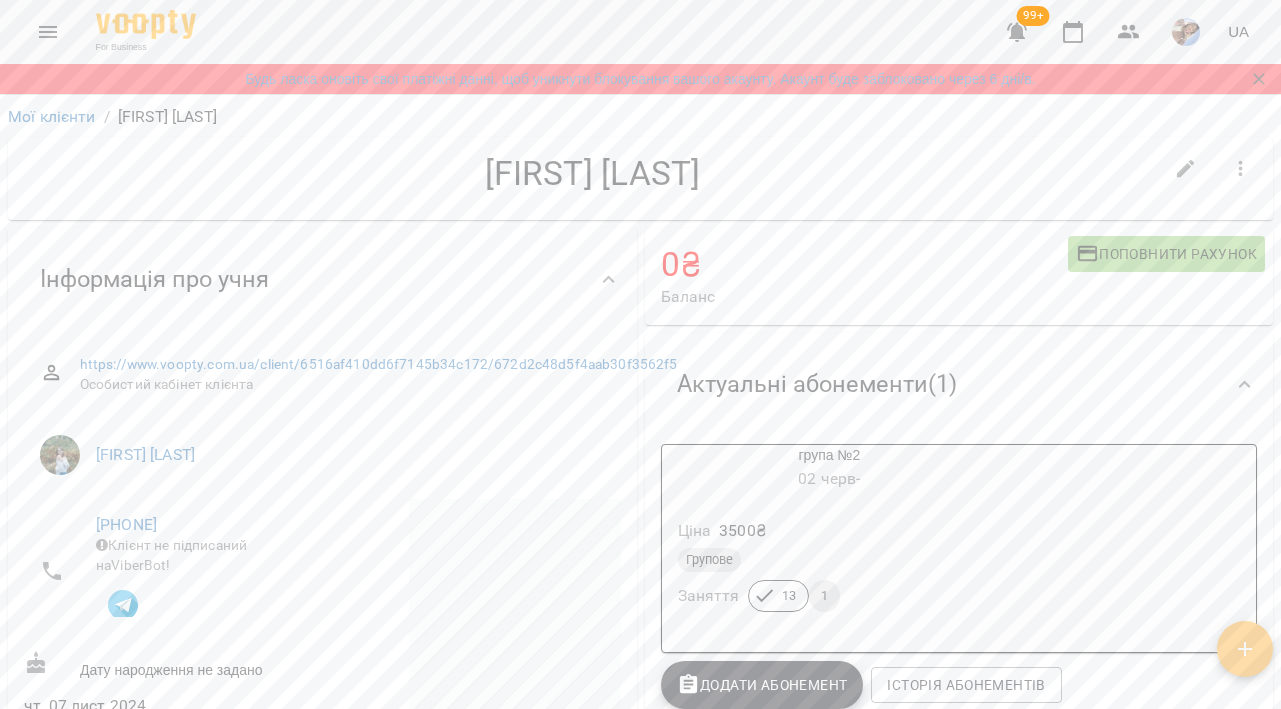 click 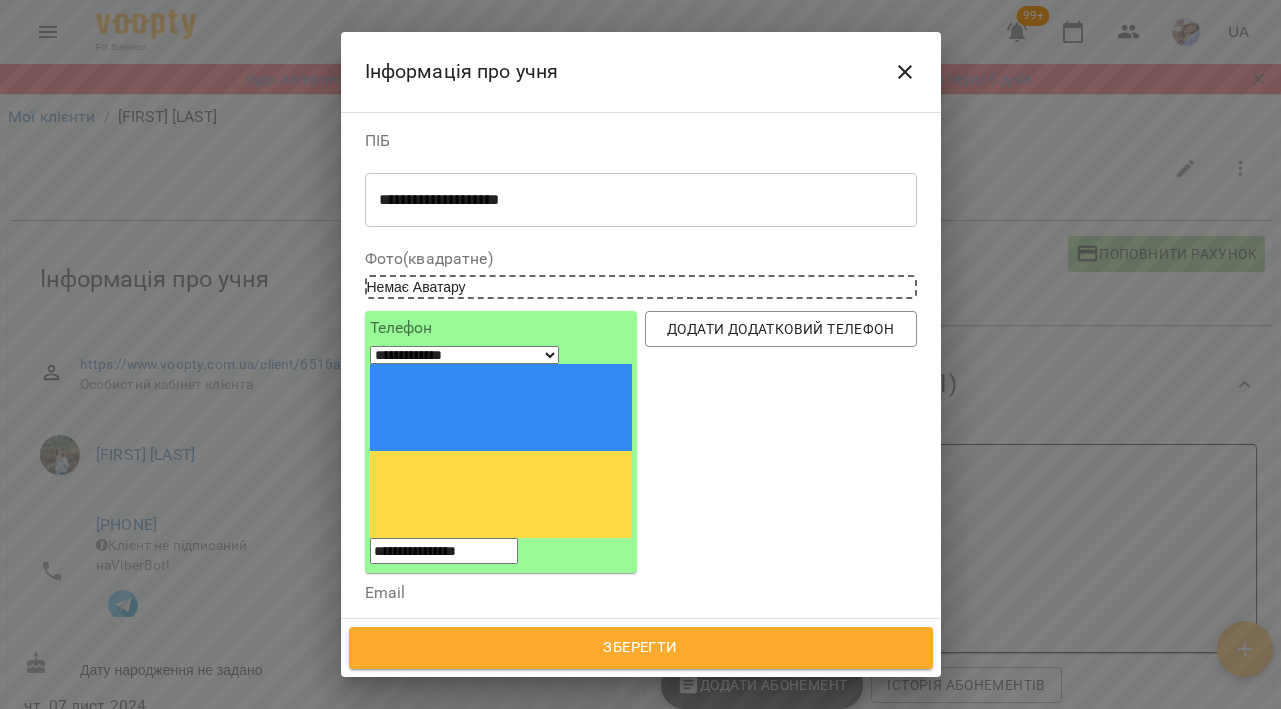 click on "Надрукуйте або оберіть..." at bounding box center (459, 747) 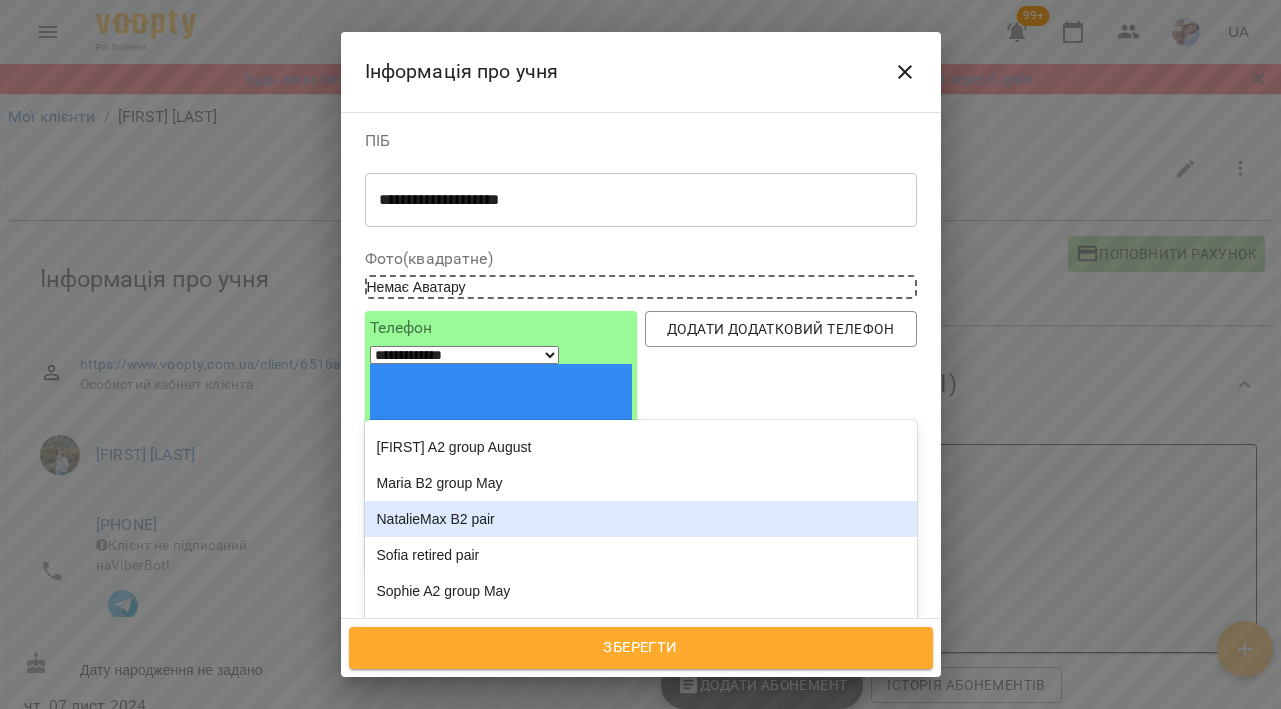 scroll, scrollTop: 208, scrollLeft: 0, axis: vertical 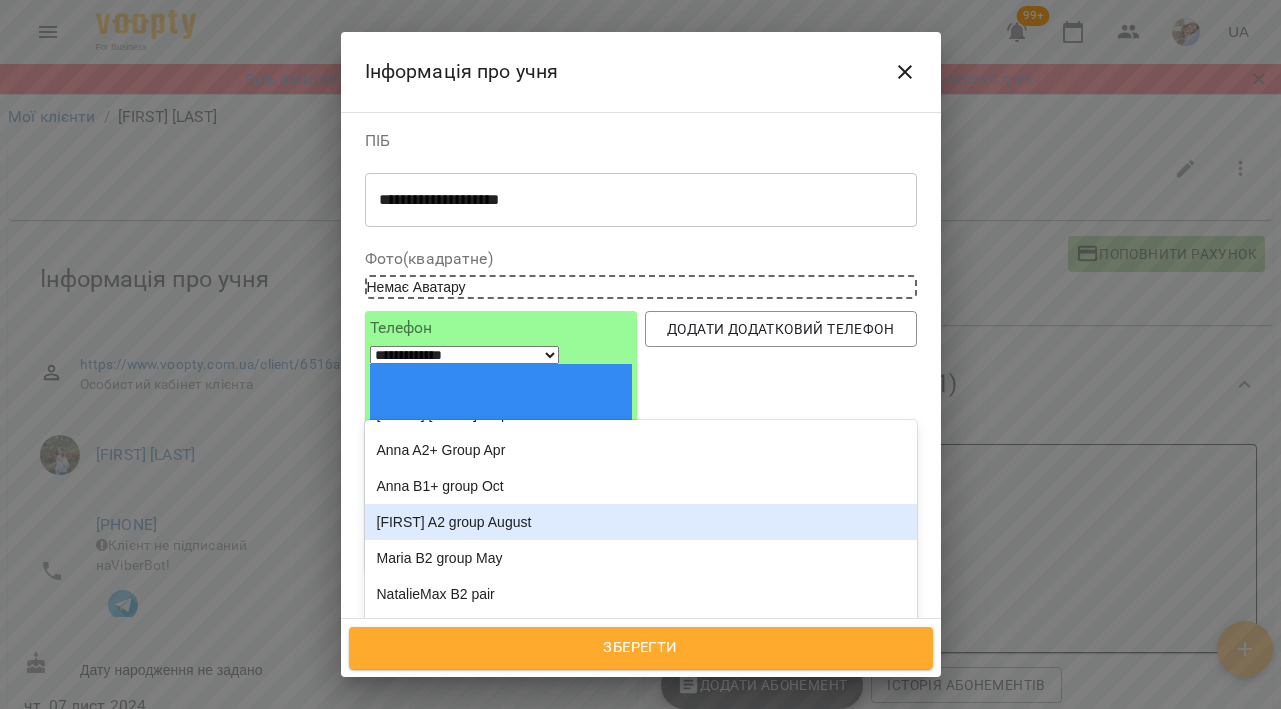 click on "[FIRST] [GROUP] [MONTH]" at bounding box center [641, 522] 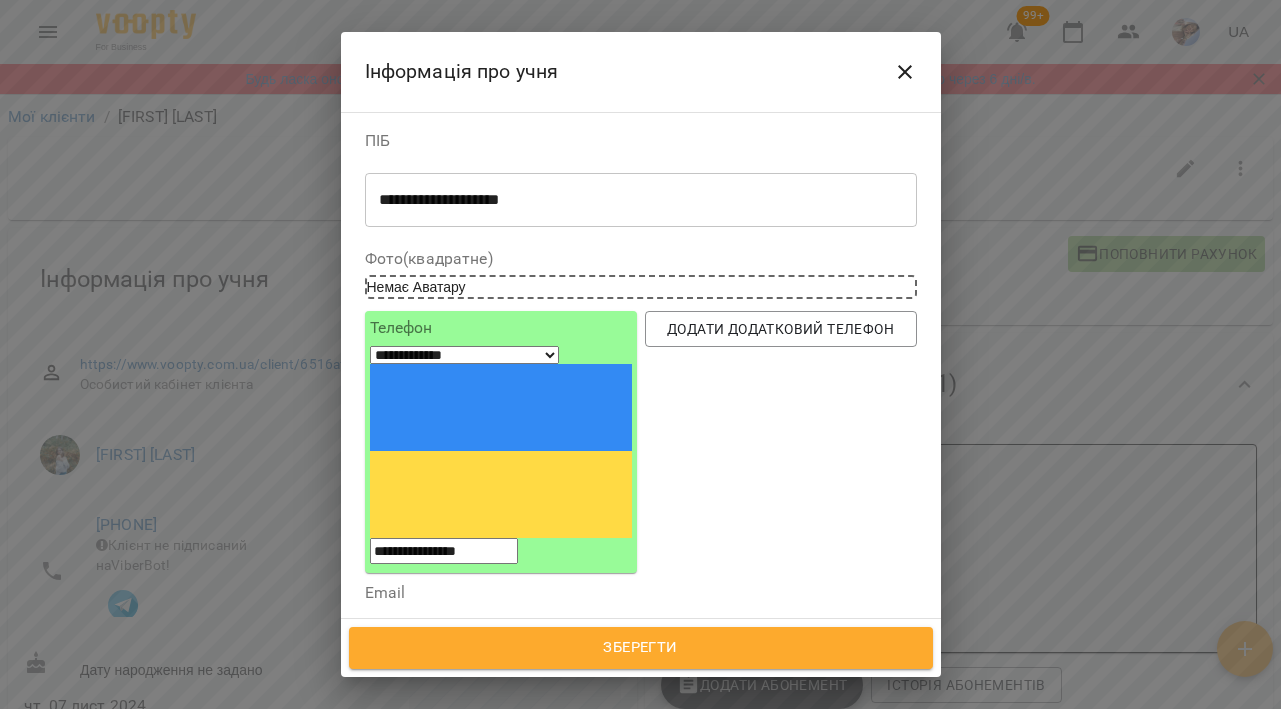 click on "Зберегти" at bounding box center (641, 648) 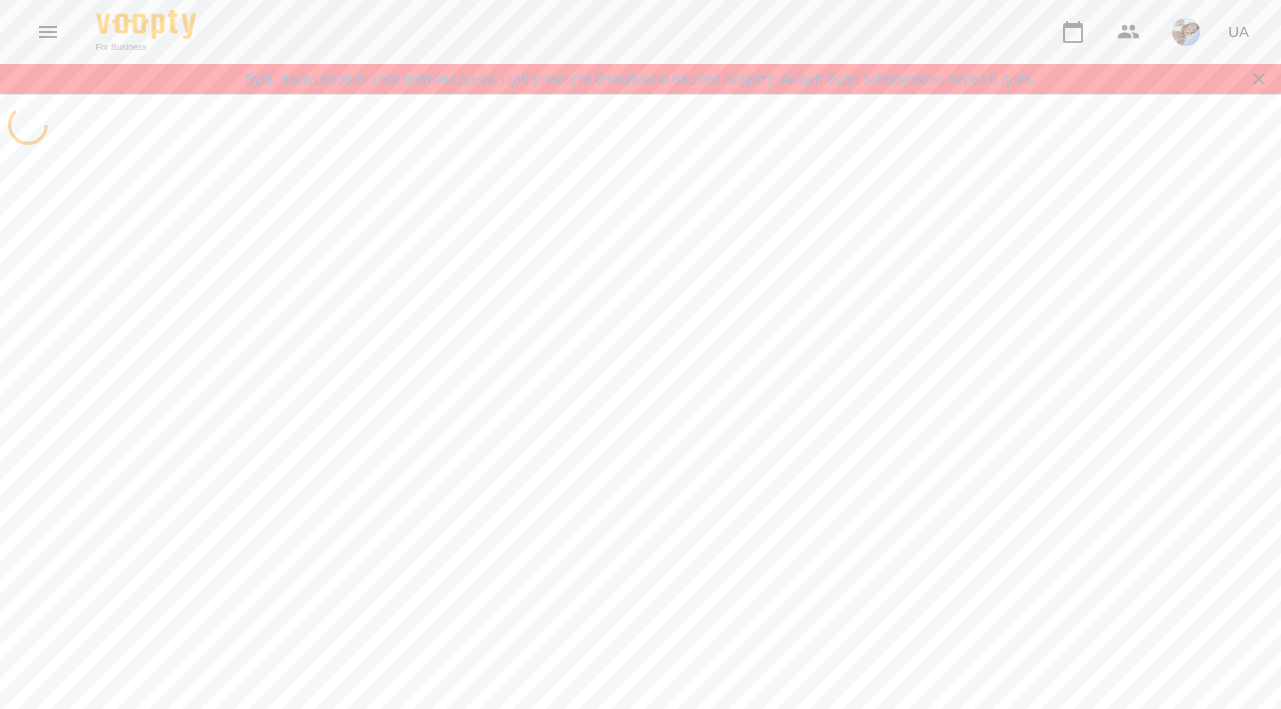 scroll, scrollTop: 0, scrollLeft: 0, axis: both 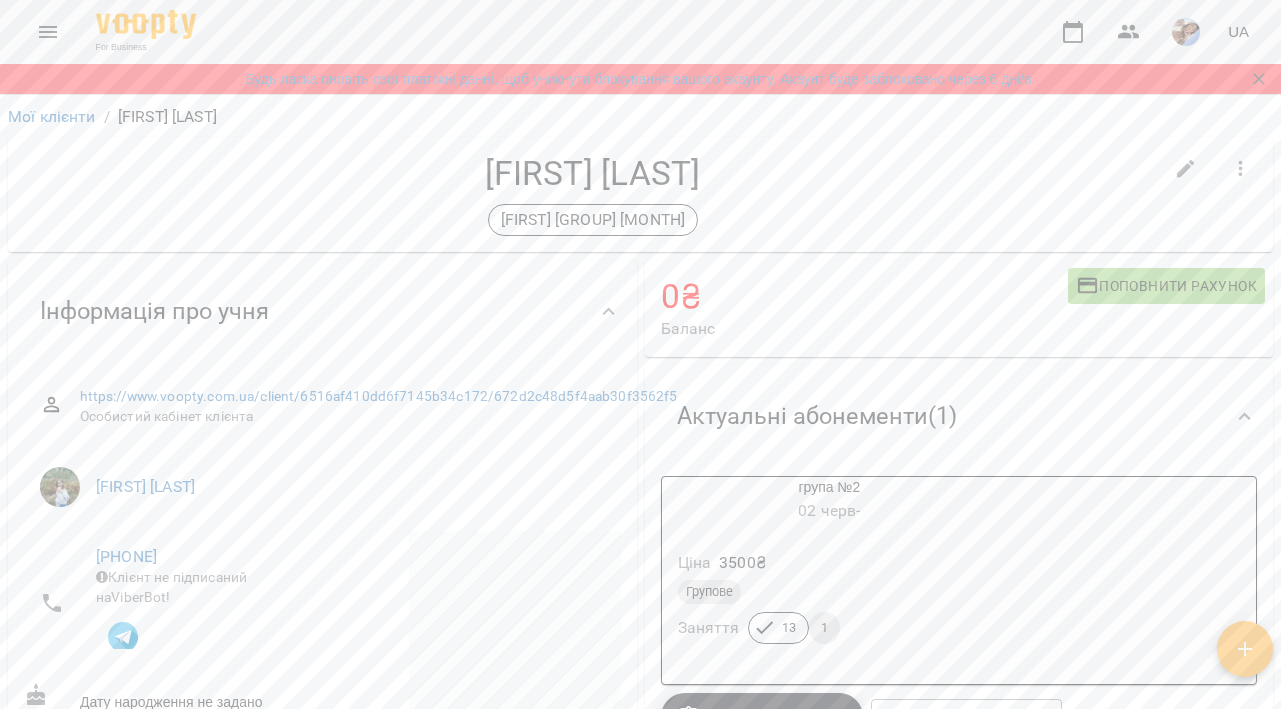 click 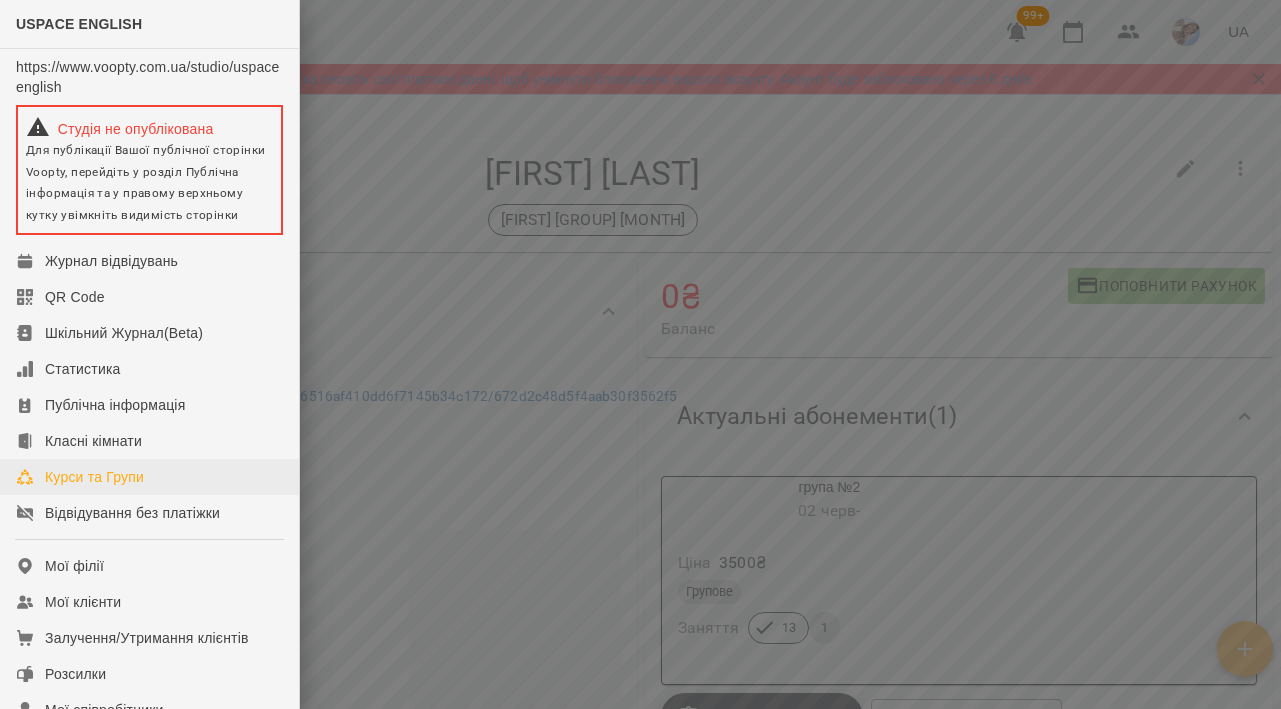 click on "Курси та Групи" at bounding box center [94, 477] 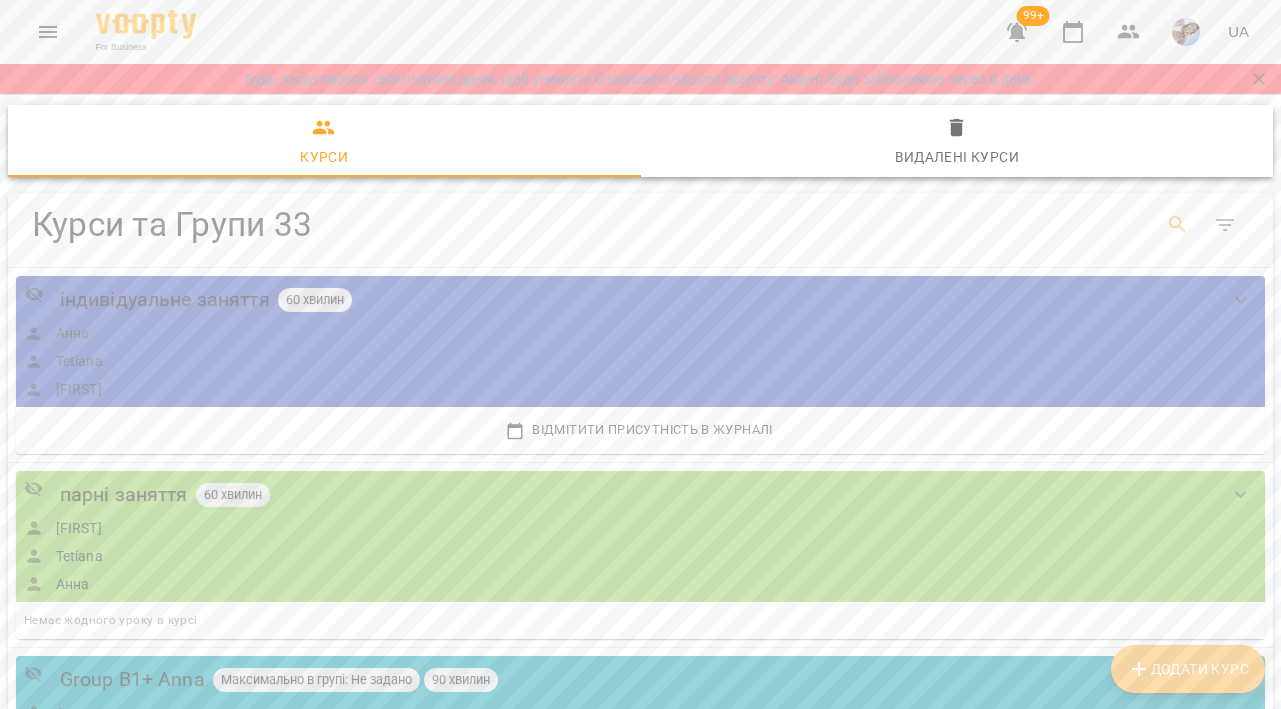 click 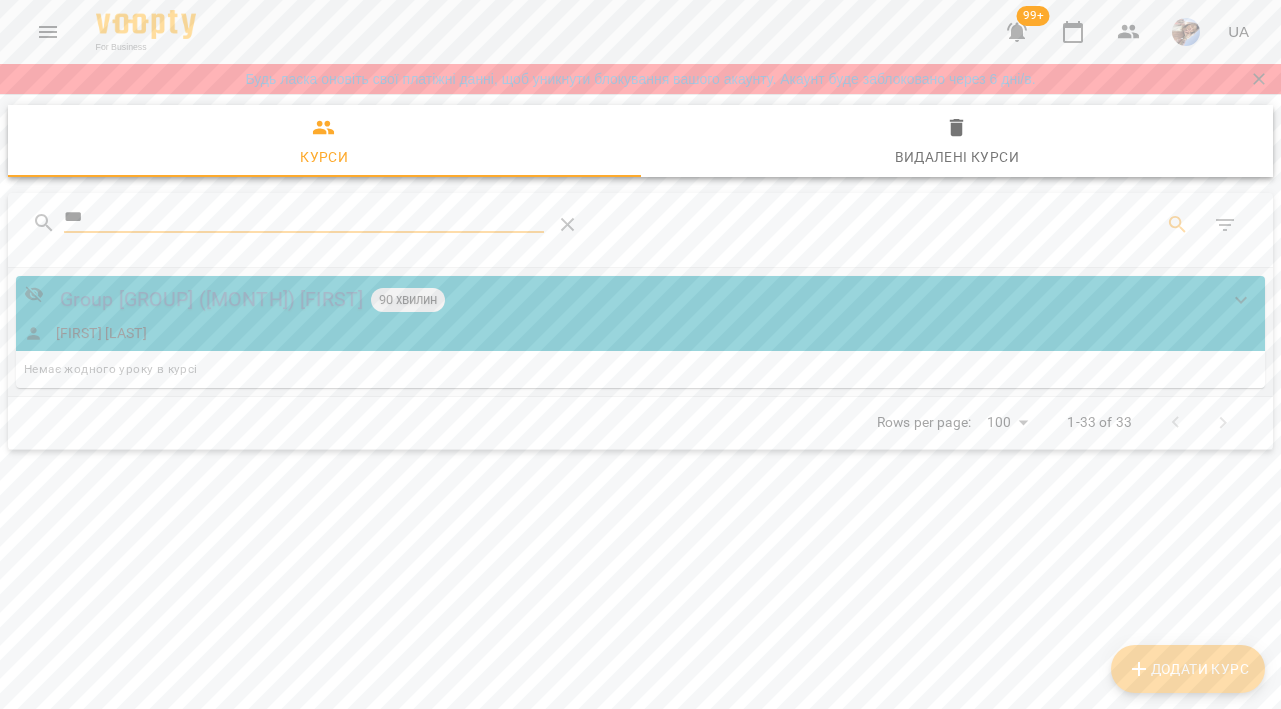 type on "***" 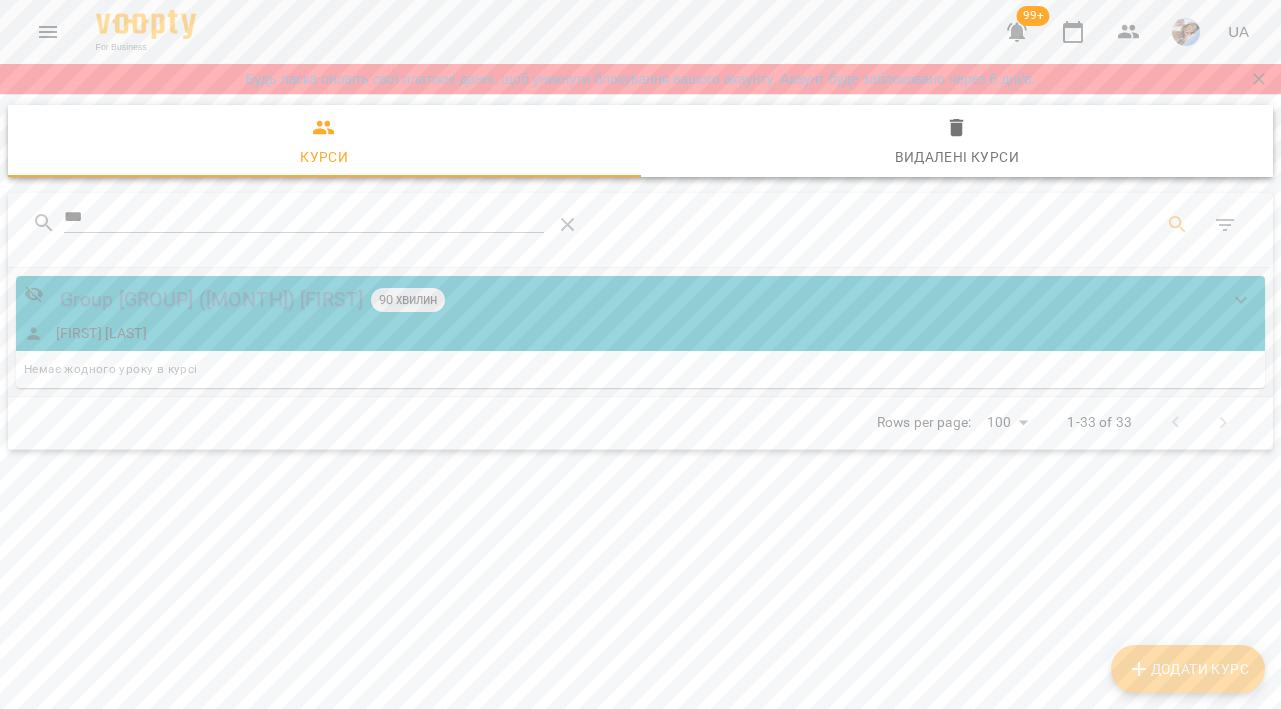 click on "Group A2 ([NAME])" at bounding box center [212, 299] 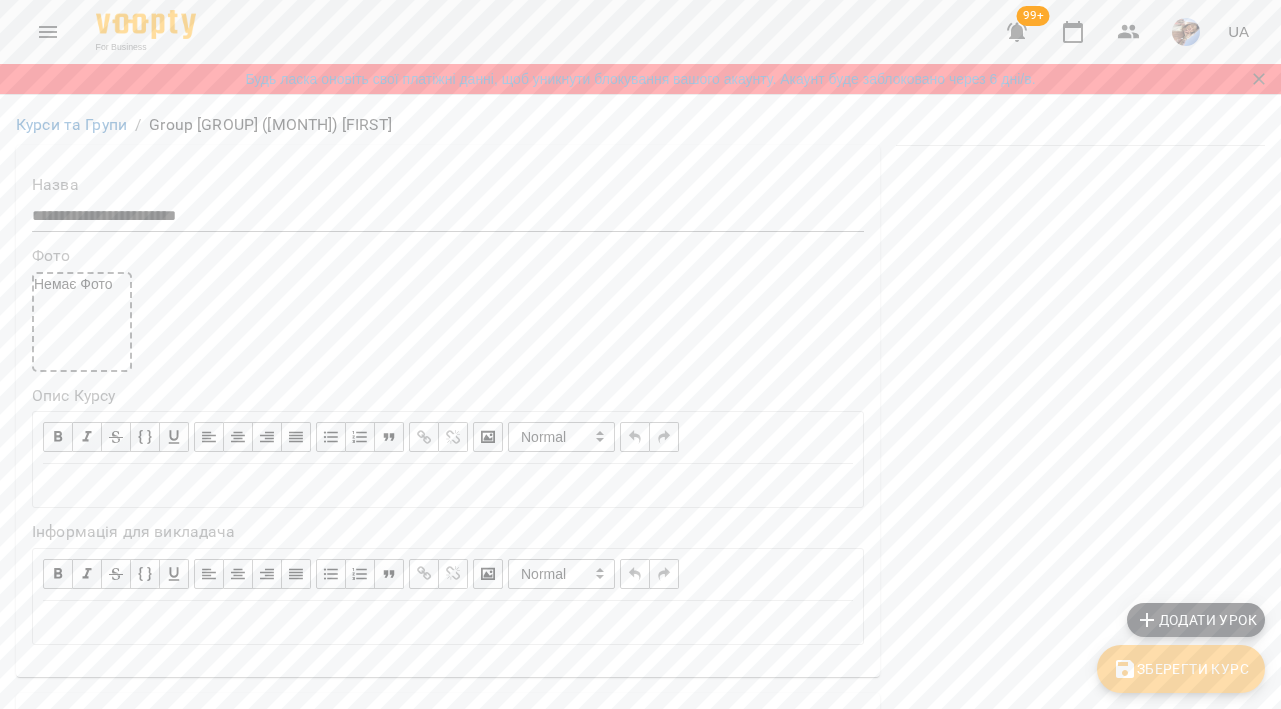 scroll, scrollTop: 1642, scrollLeft: 0, axis: vertical 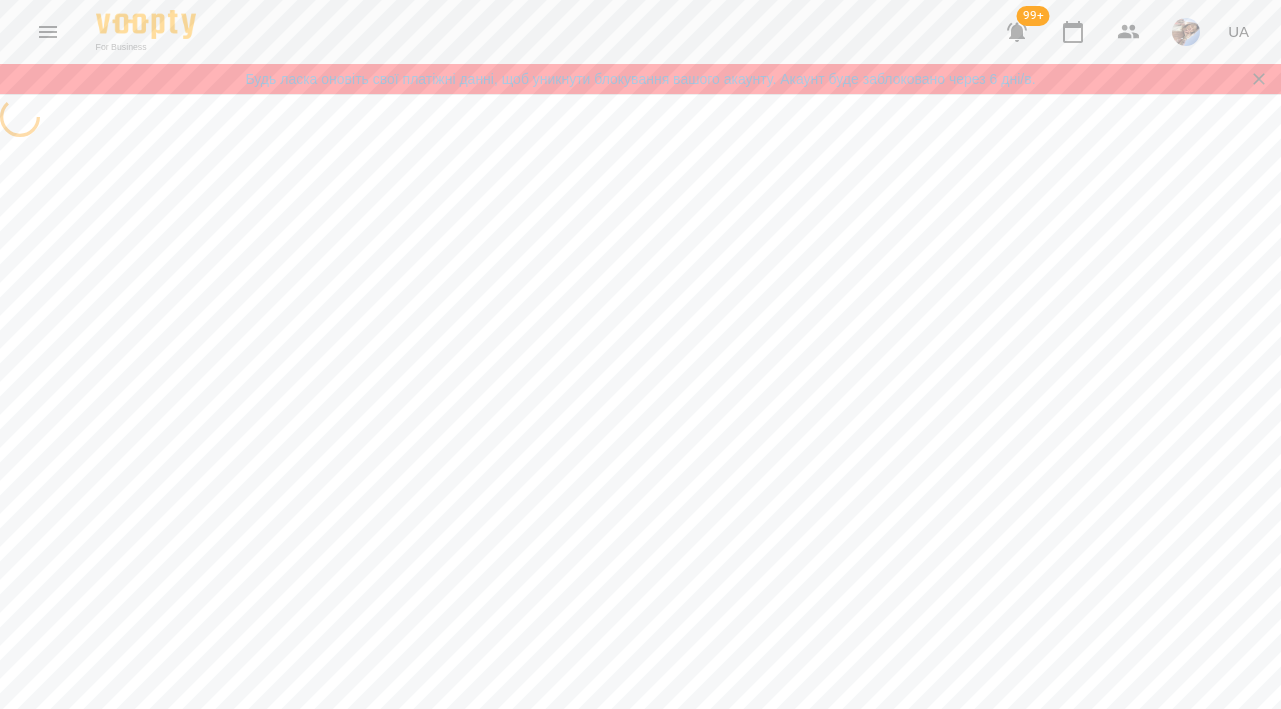 select on "**********" 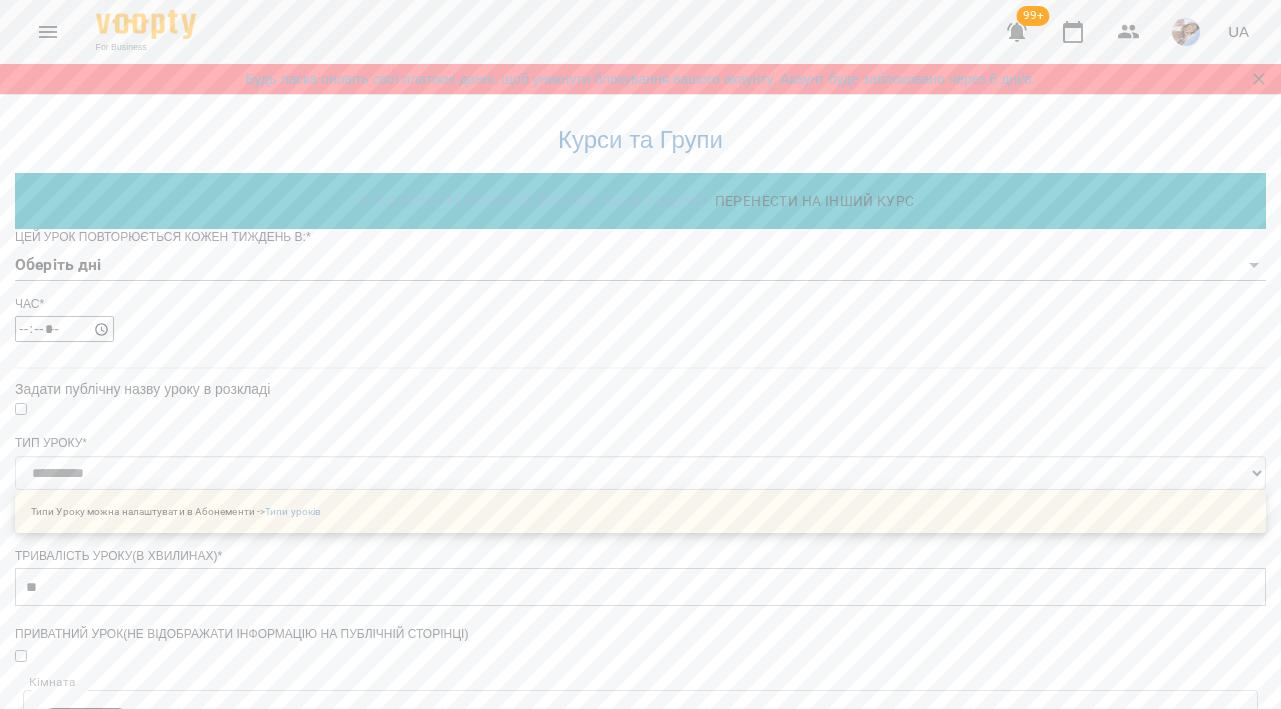 click on "**********" at bounding box center (640, 656) 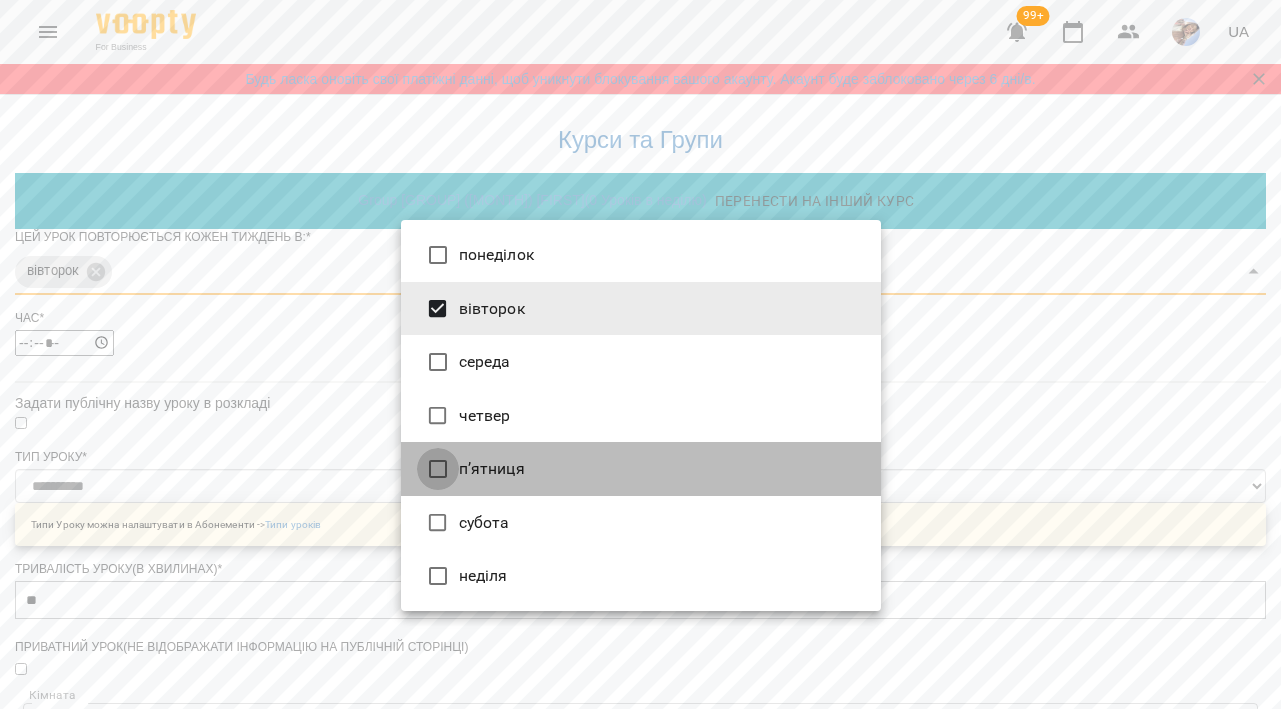 type on "***" 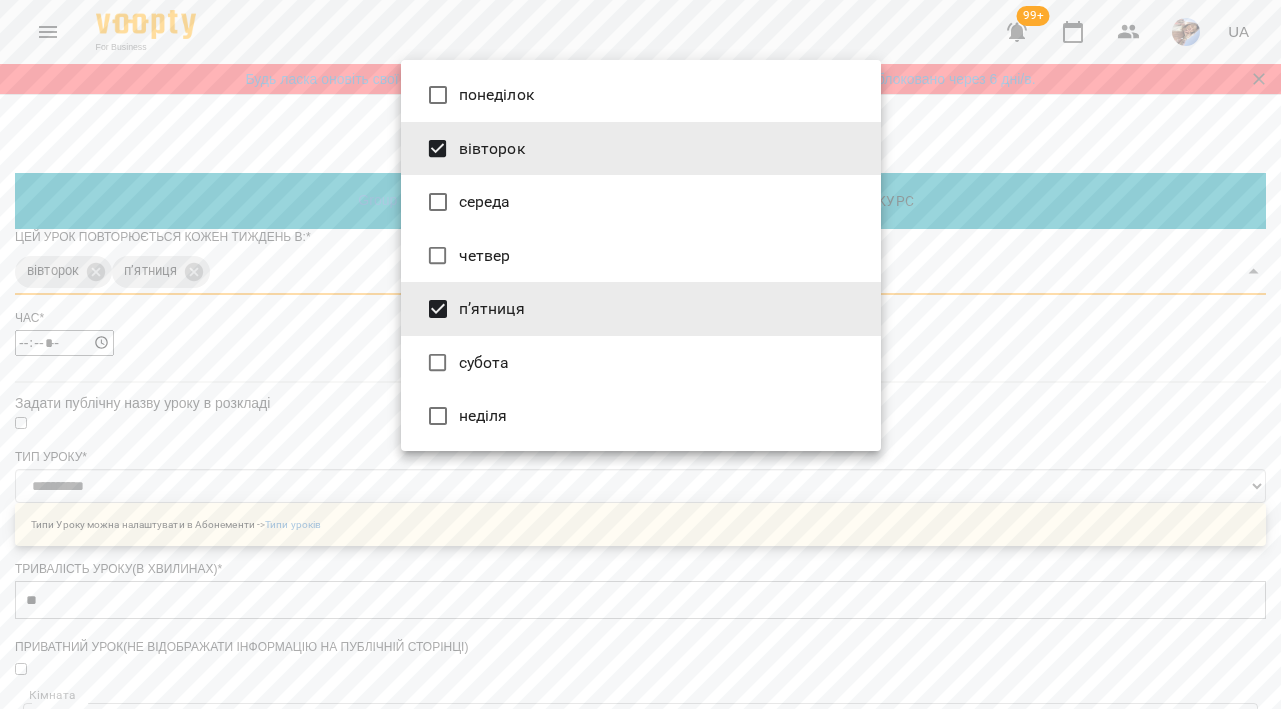 click at bounding box center [640, 354] 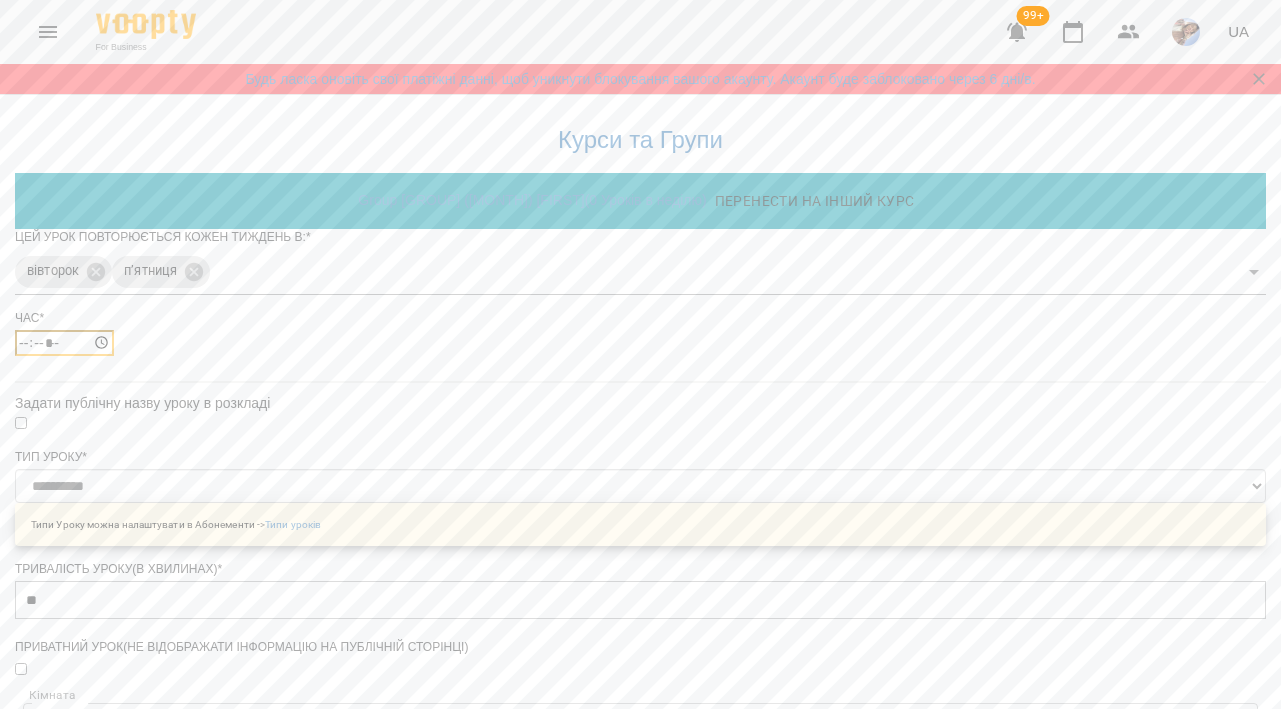 click on "*****" at bounding box center [64, 343] 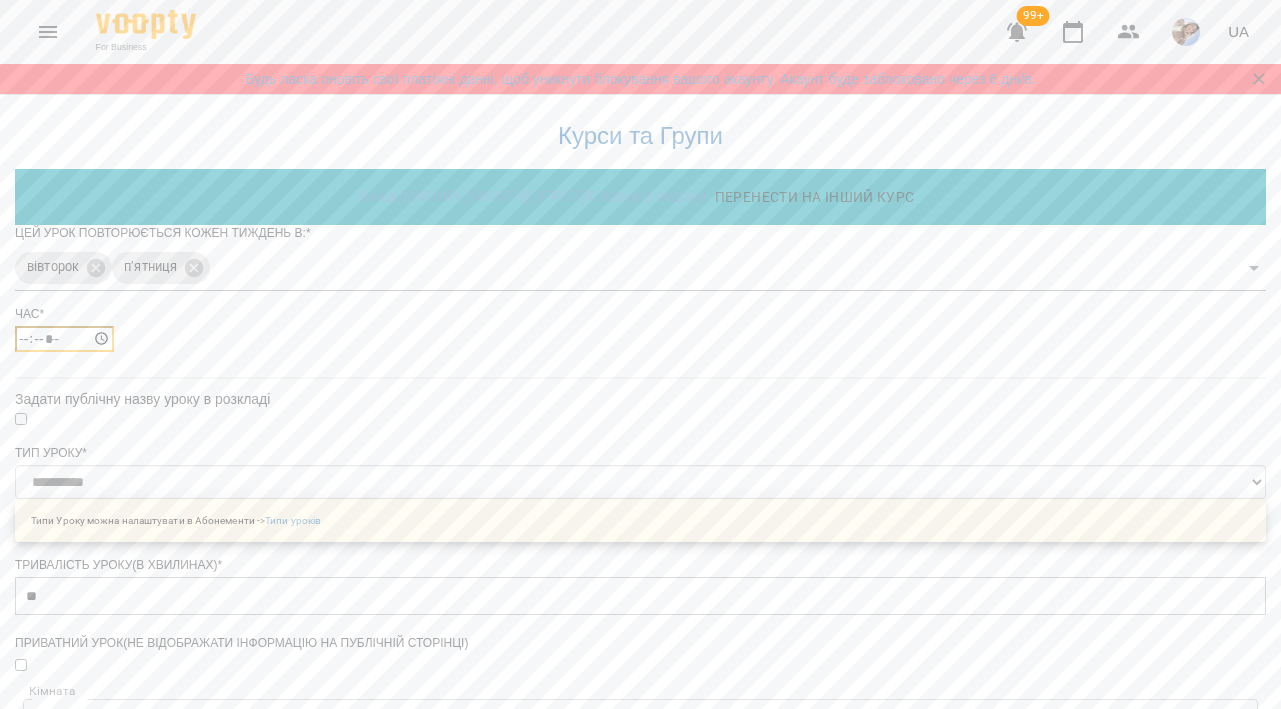 scroll, scrollTop: 694, scrollLeft: 0, axis: vertical 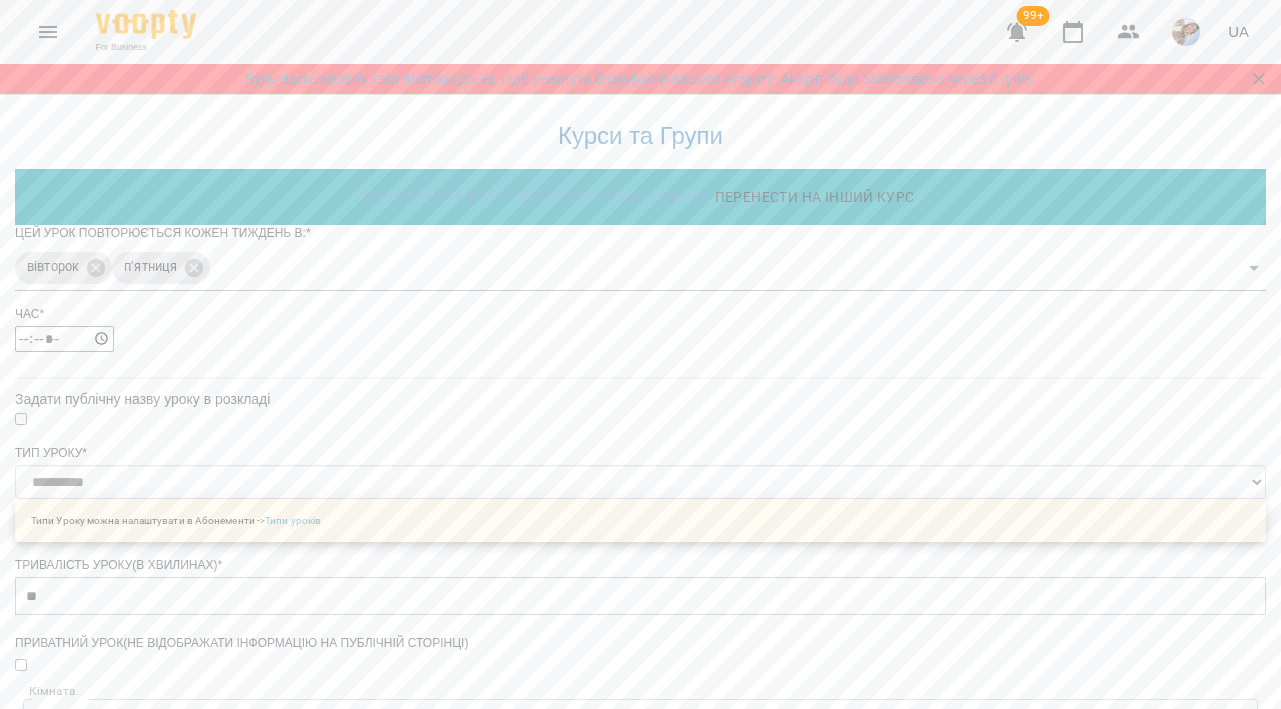 click on "**********" at bounding box center [108, 1249] 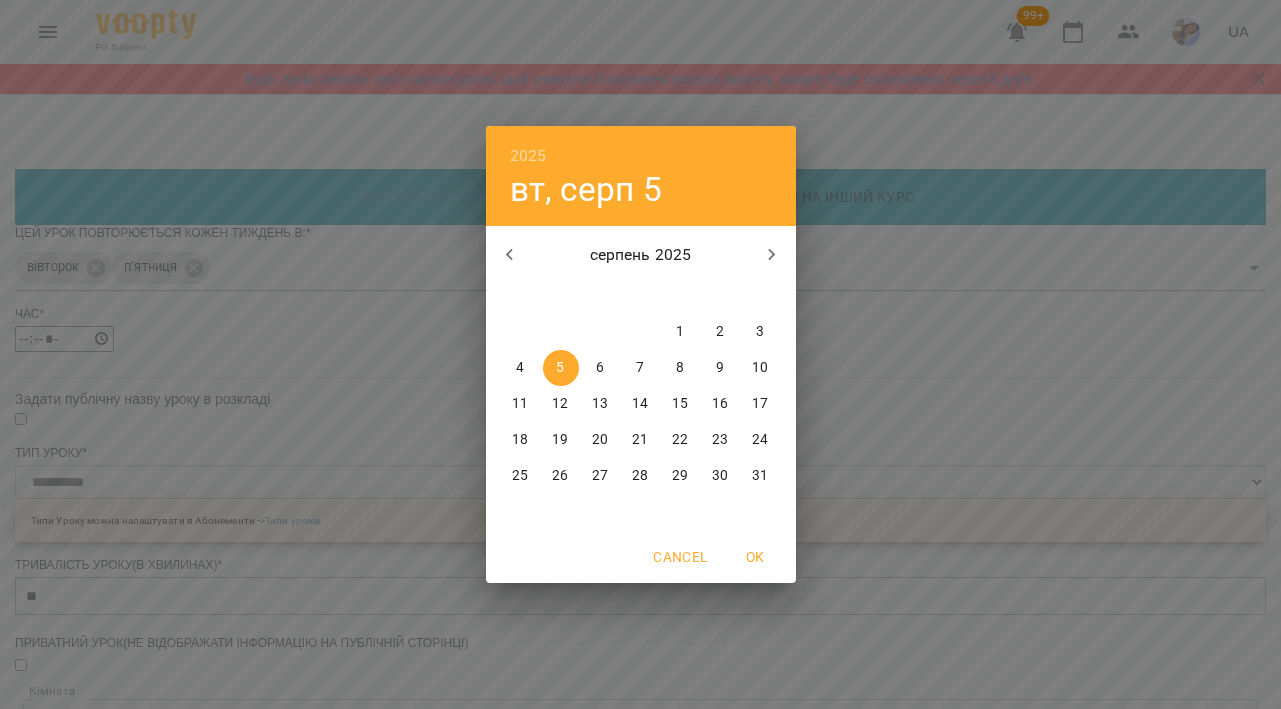 click on "2025 вт, серп 5 серпень 2025 пн вт ср чт пт сб нд 28 29 30 31 1 2 3 4 5 6 7 8 9 10 11 12 13 14 15 16 17 18 19 20 21 22 23 24 25 26 27 28 29 30 31 Cancel OK" at bounding box center [640, 354] 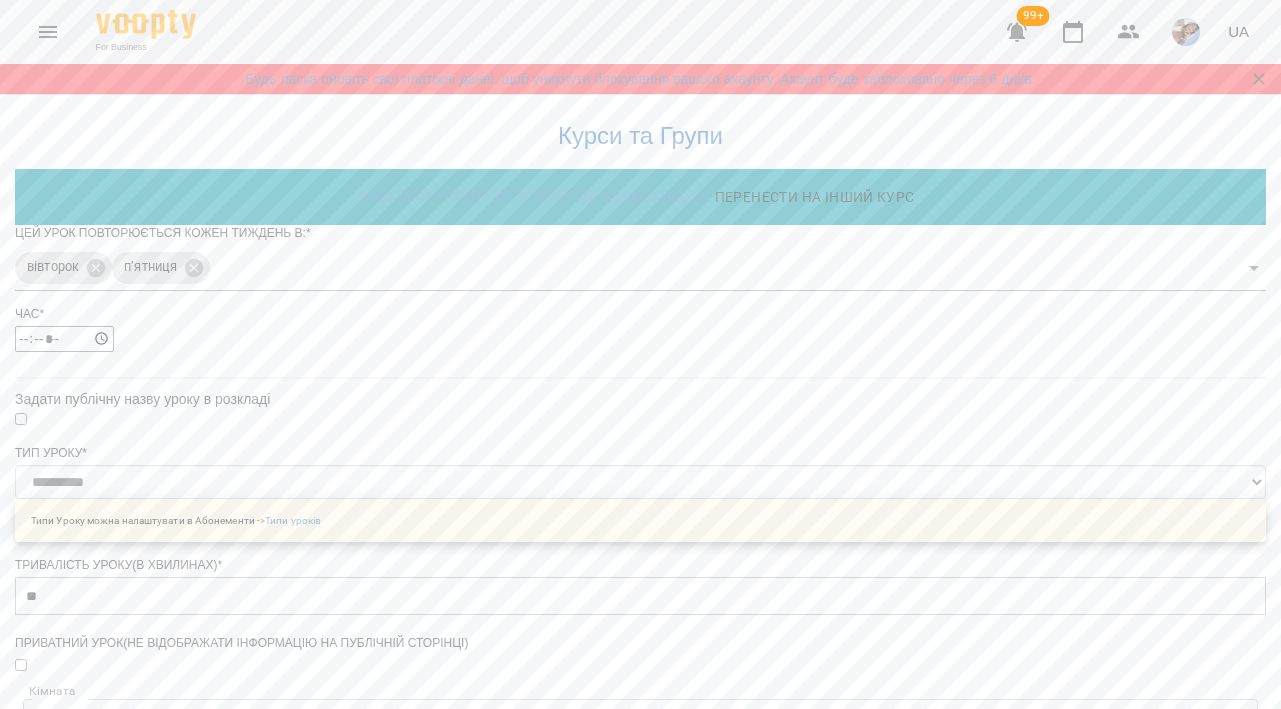 scroll, scrollTop: 613, scrollLeft: 0, axis: vertical 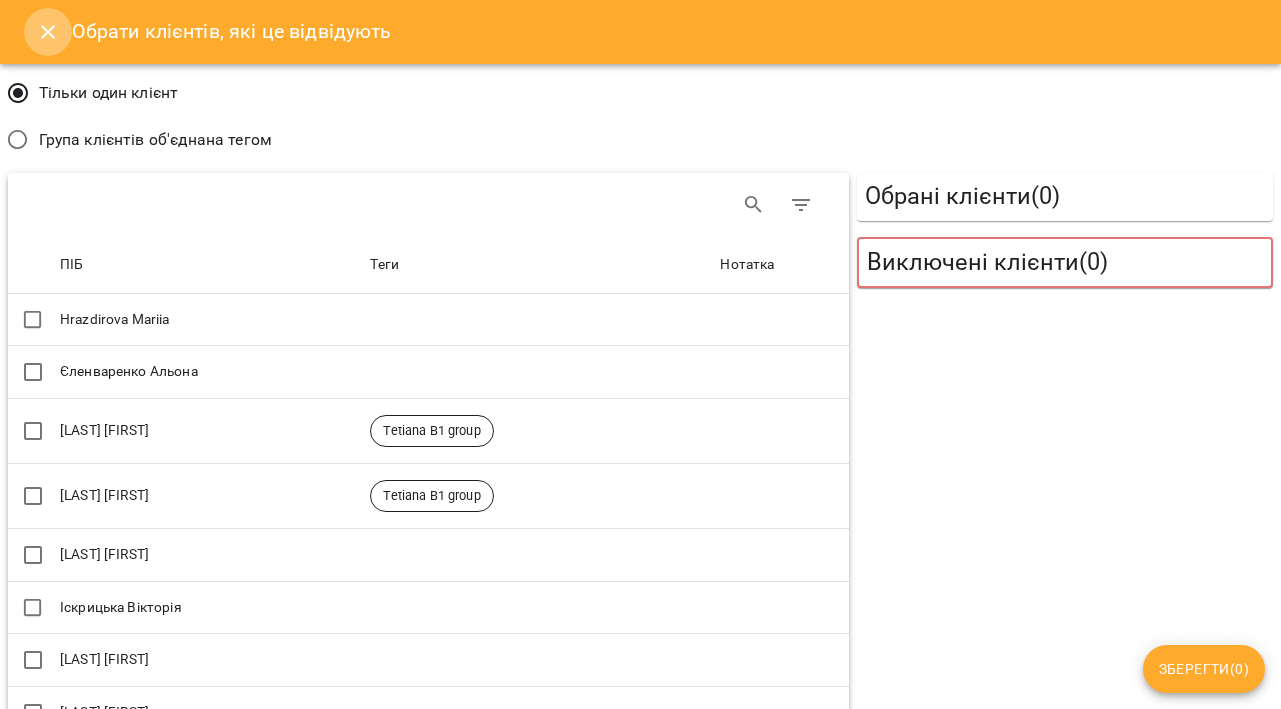 click 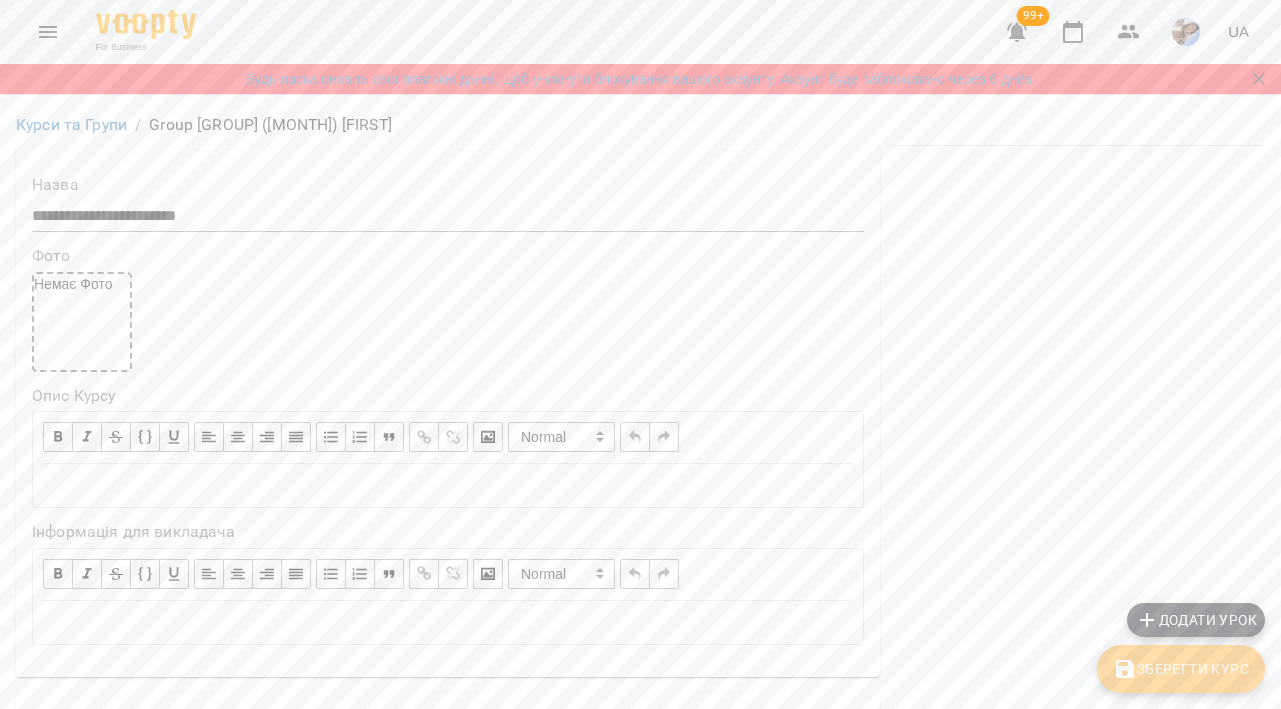 scroll, scrollTop: 1533, scrollLeft: 0, axis: vertical 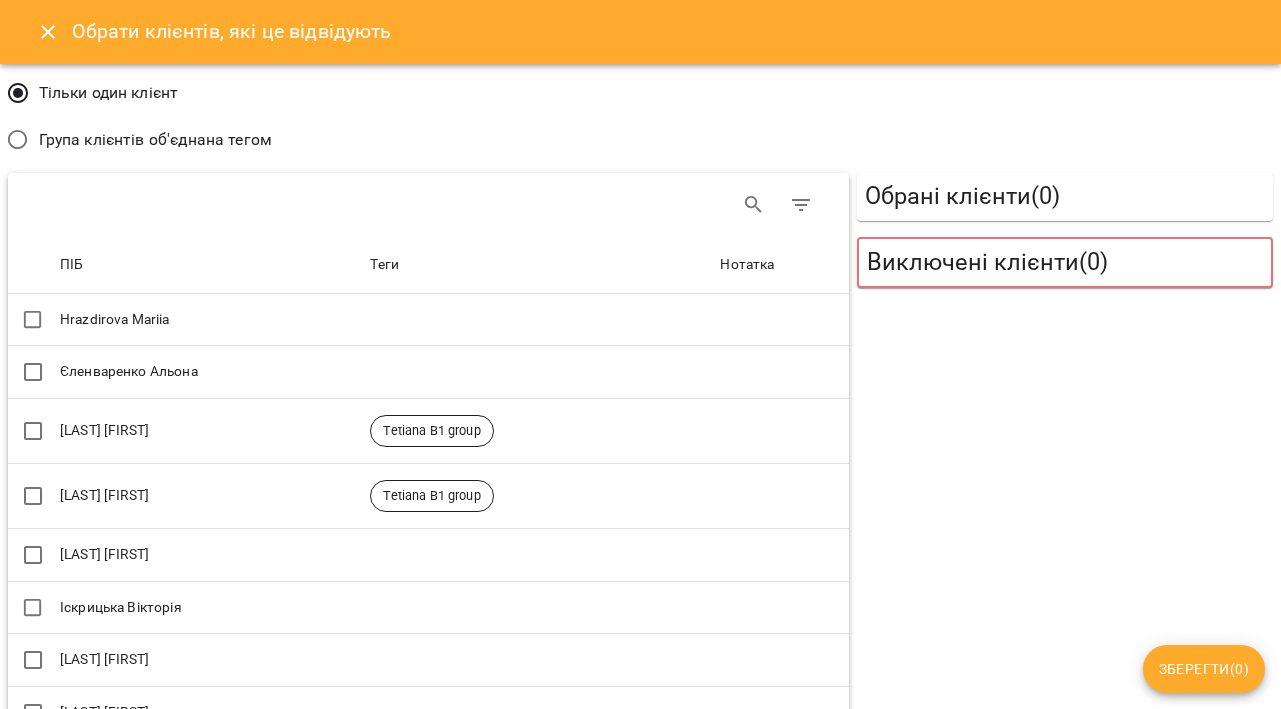 click on "Група клієнтів об'єднана тегом" at bounding box center [134, 140] 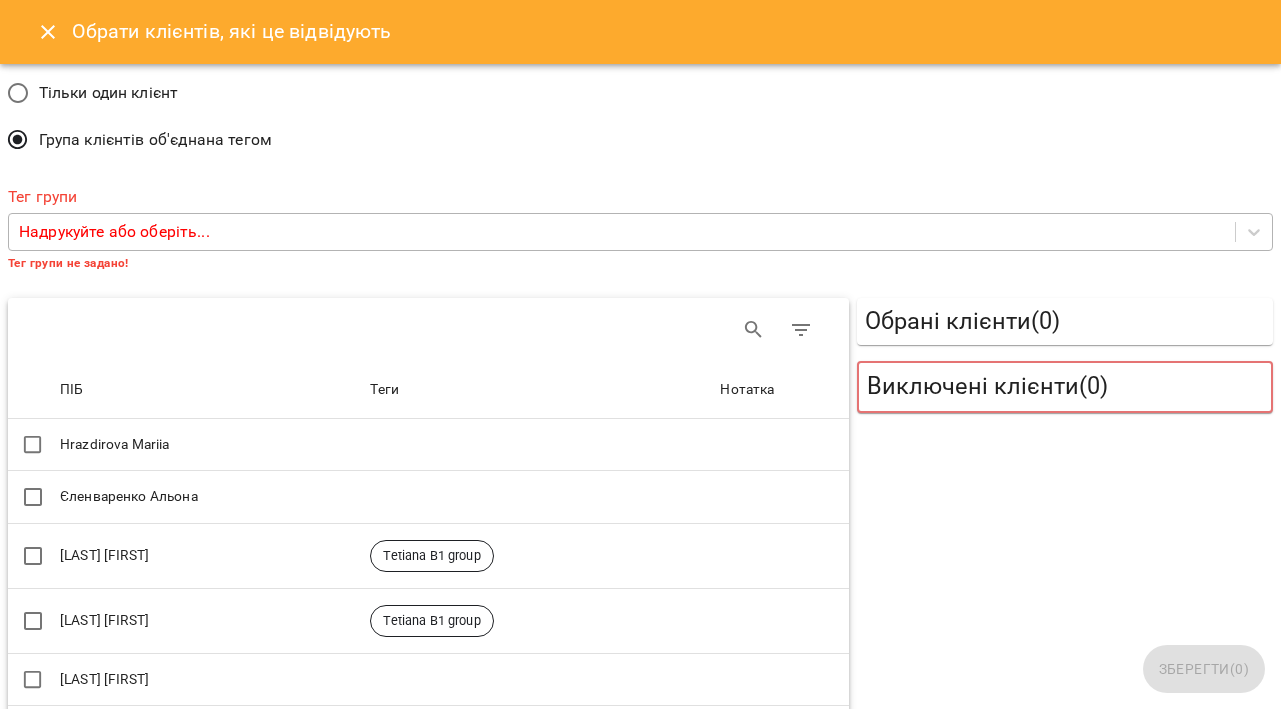 click on "Надрукуйте або оберіть..." at bounding box center (114, 232) 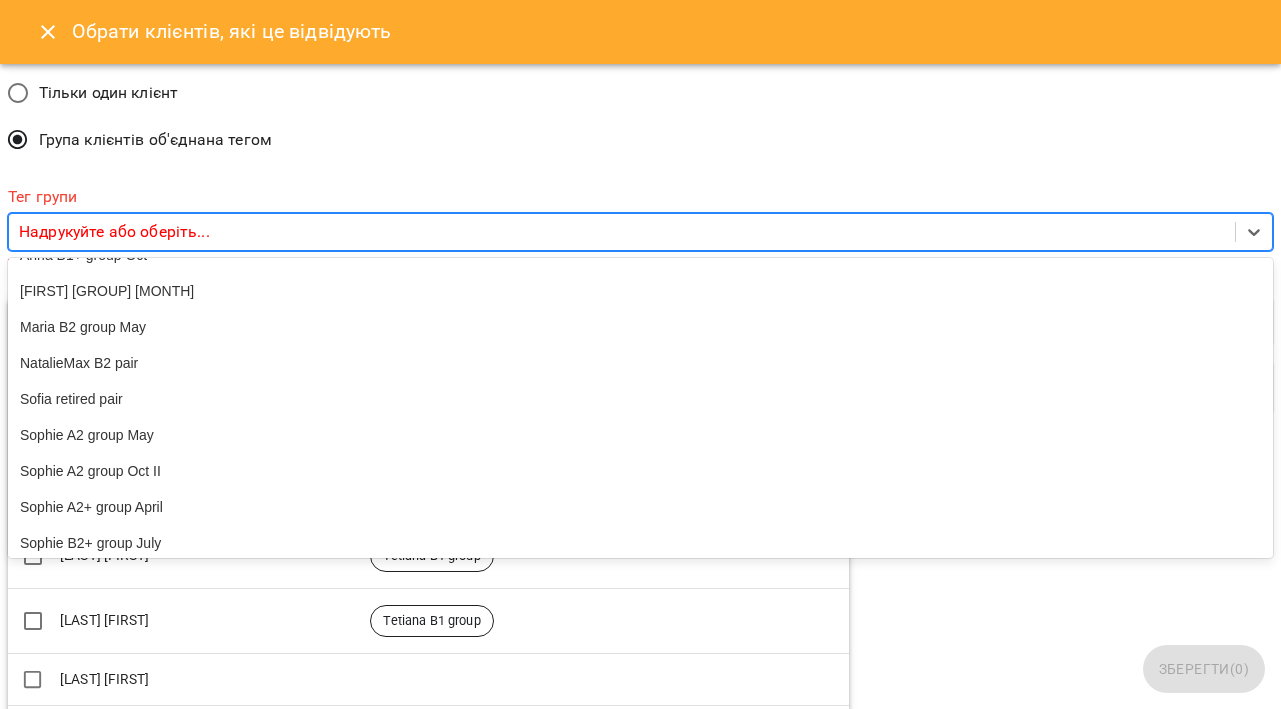 scroll, scrollTop: 280, scrollLeft: 0, axis: vertical 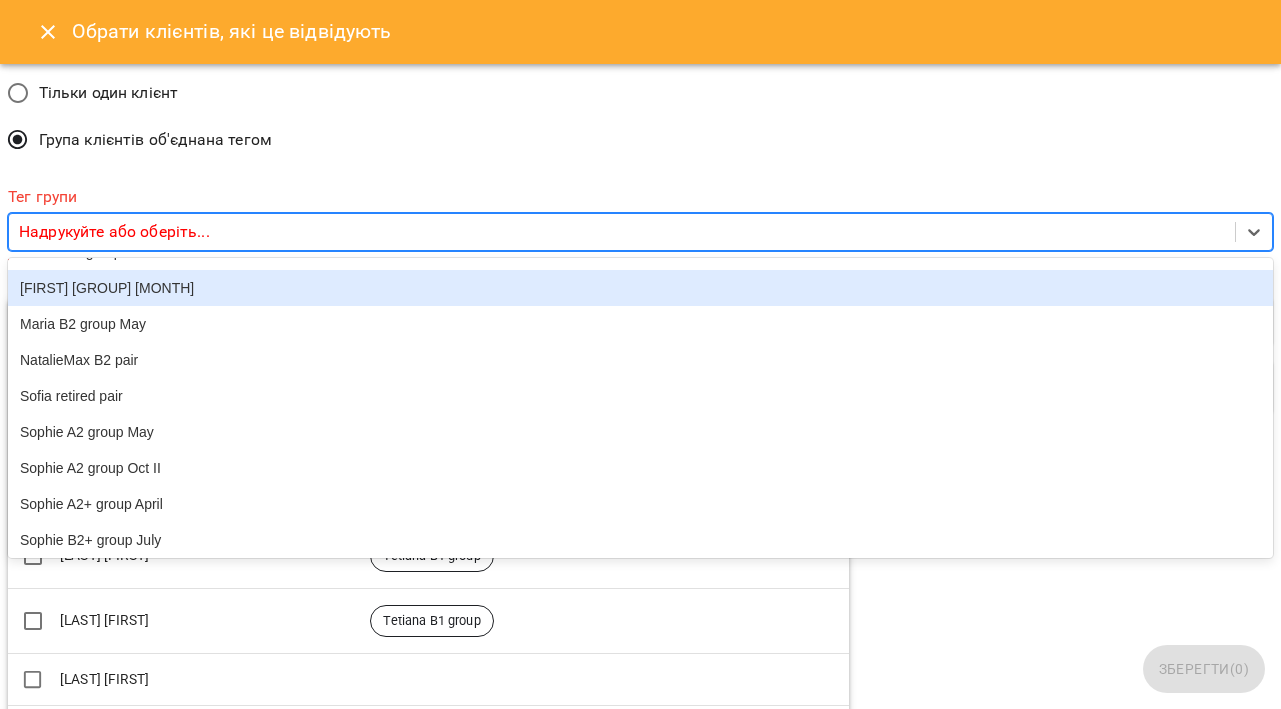 click on "[FIRST] A2 group [MONTH]" at bounding box center [640, 288] 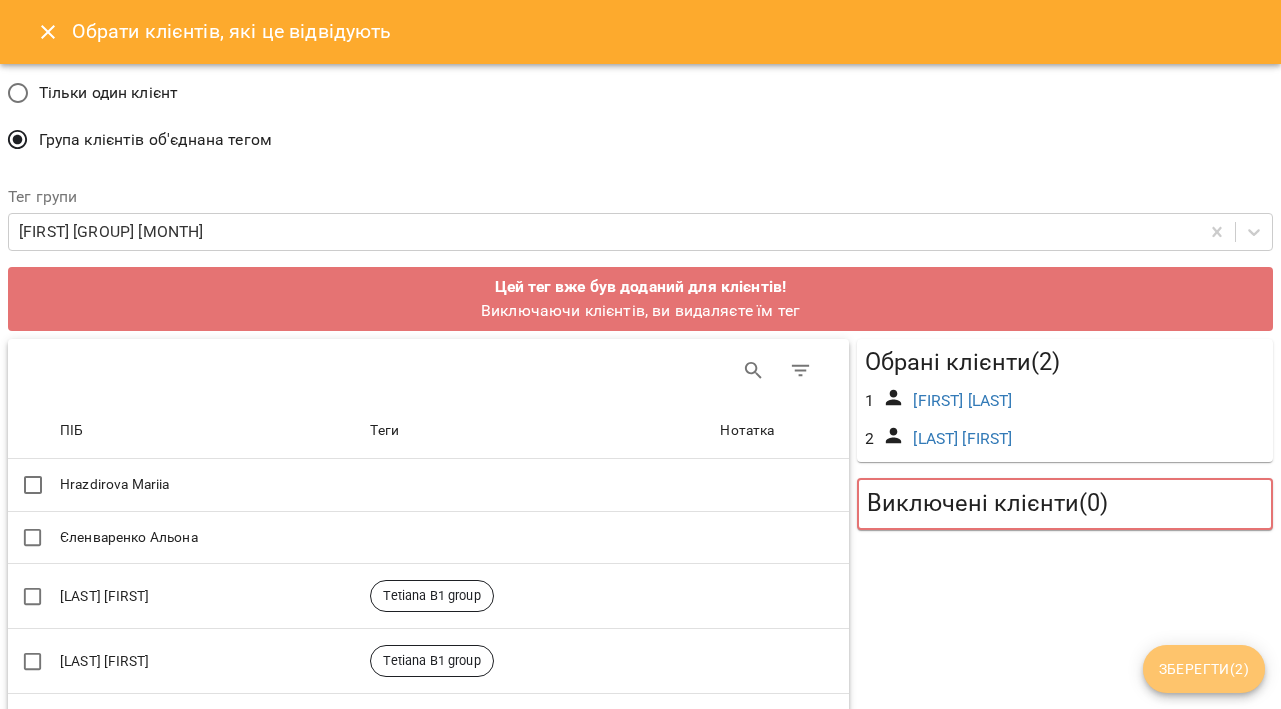 click on "Зберегти ( 2 )" at bounding box center (1204, 669) 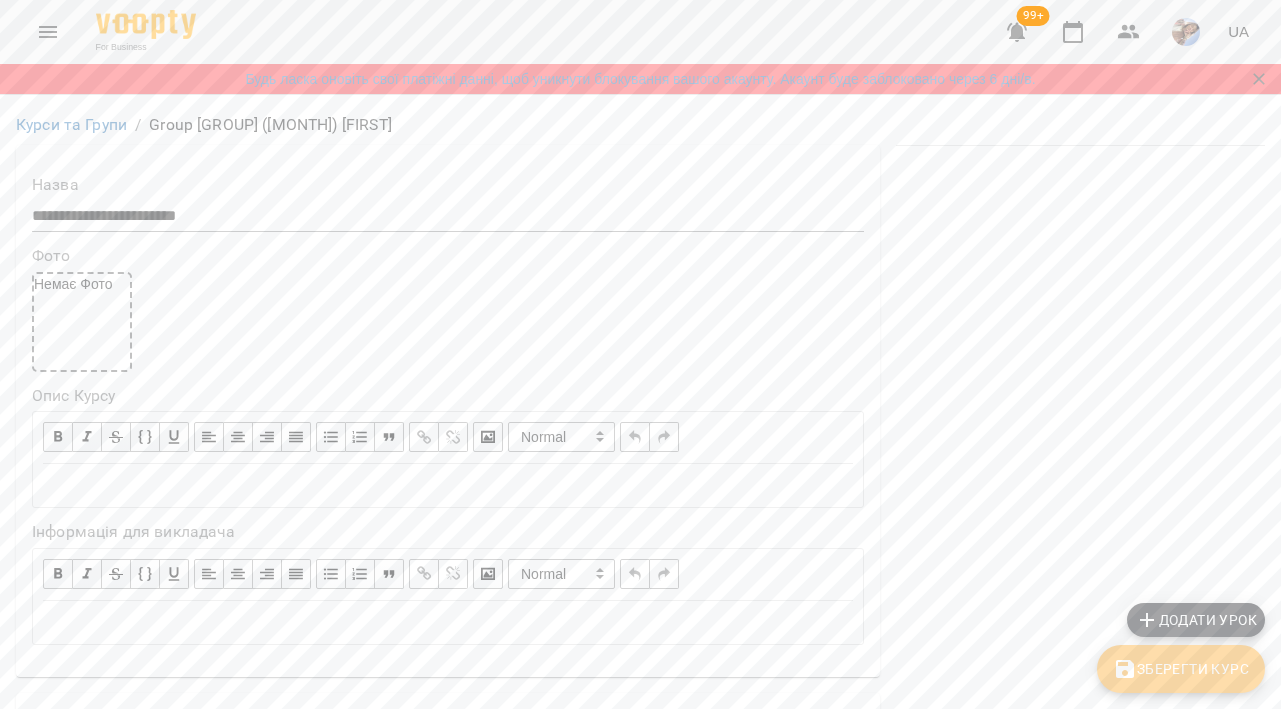 click on "Зберегти Курс" at bounding box center [1181, 669] 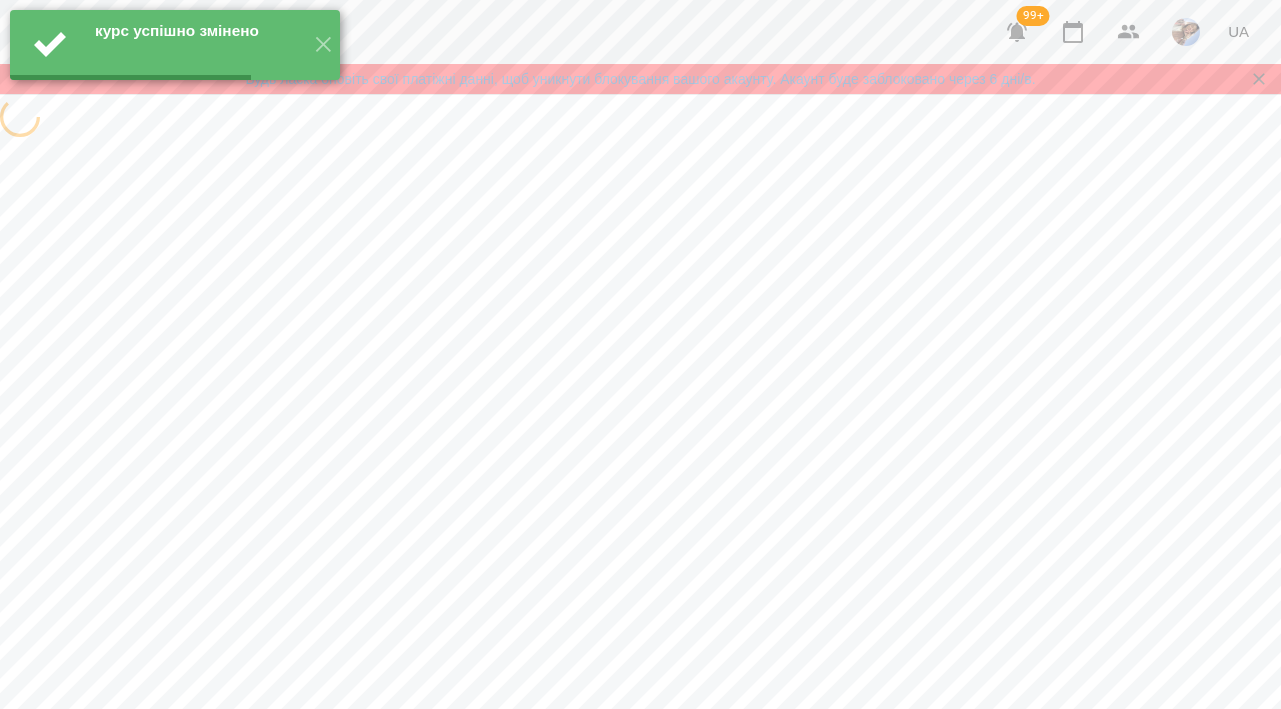 scroll, scrollTop: 0, scrollLeft: 0, axis: both 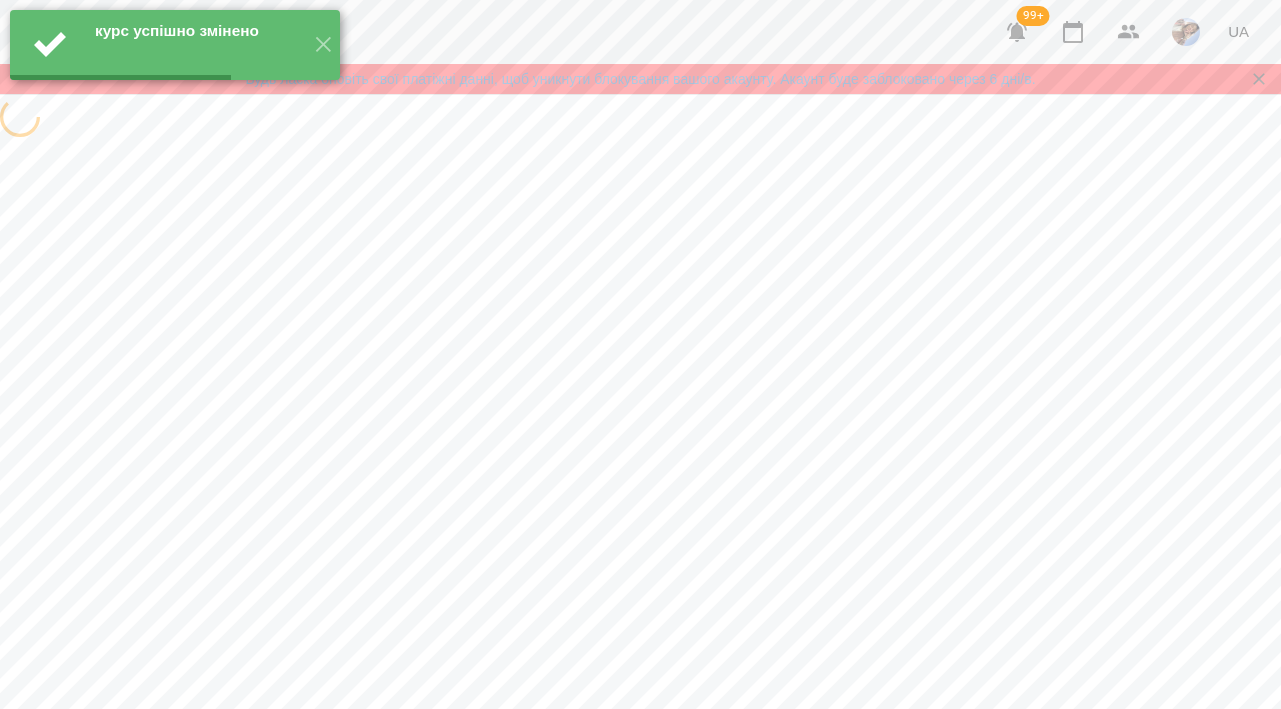 click at bounding box center [640, 119] 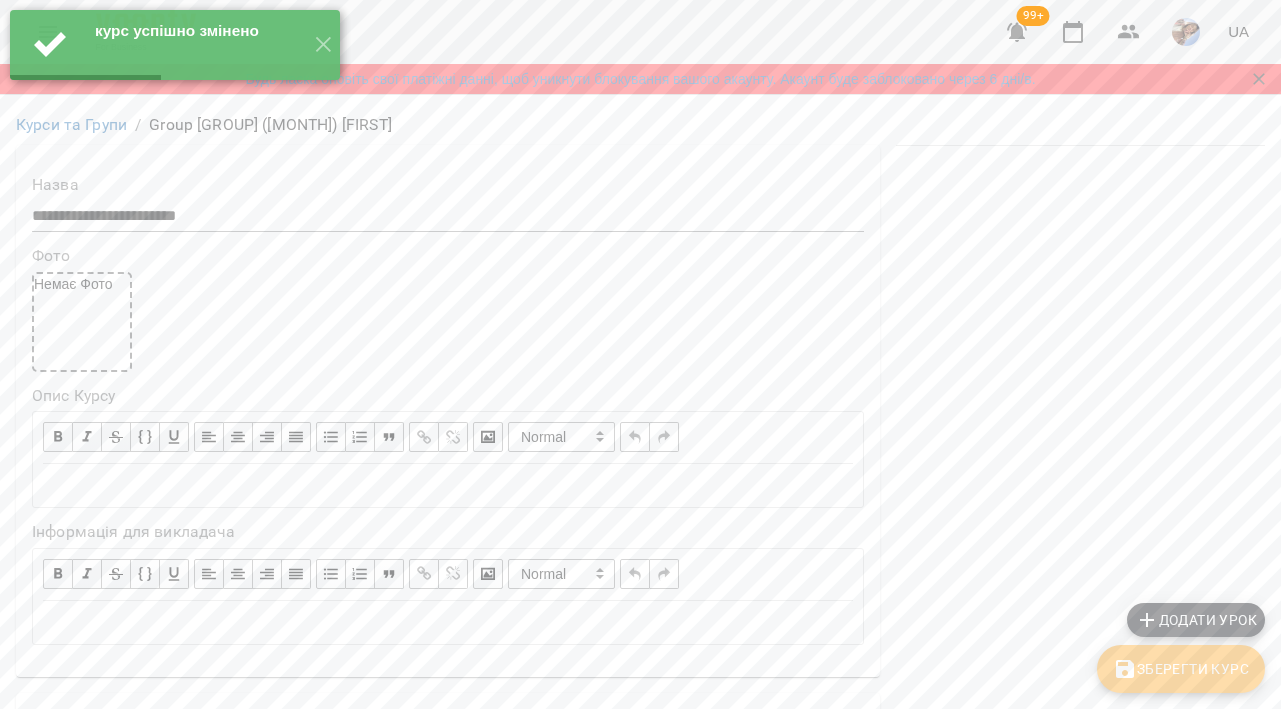 click on "Додати урок" at bounding box center (1196, 620) 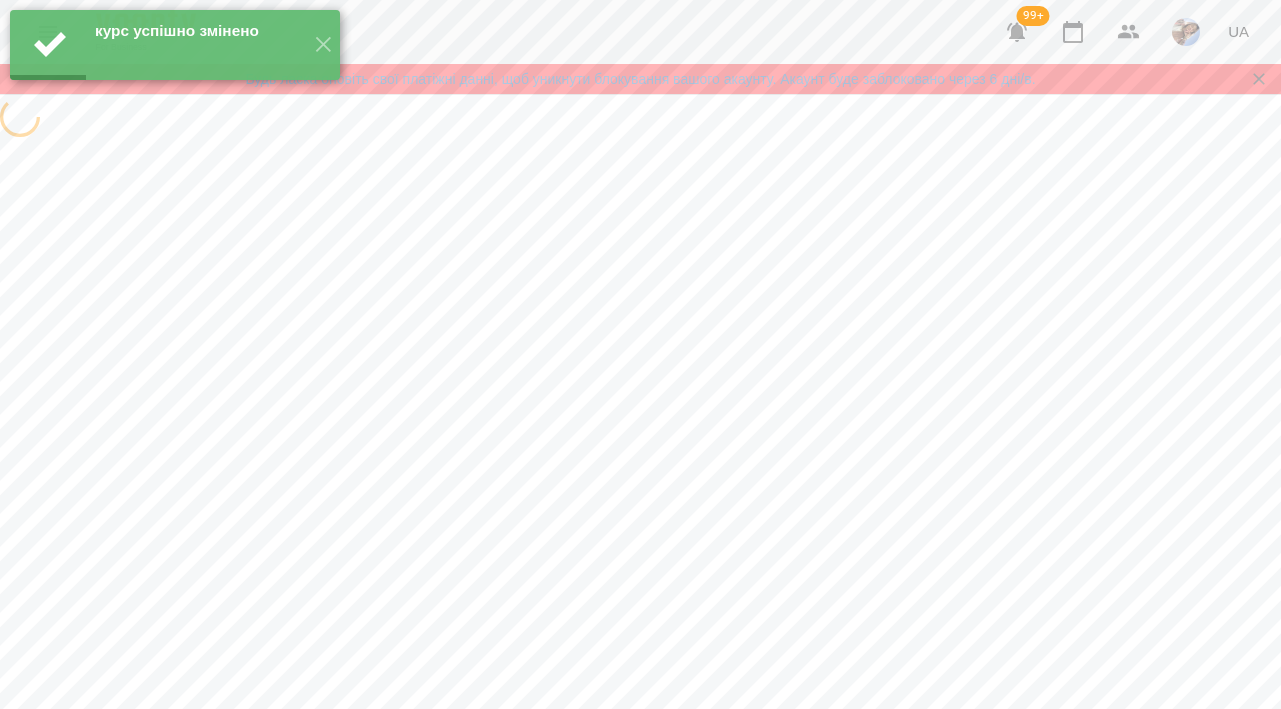 select on "**********" 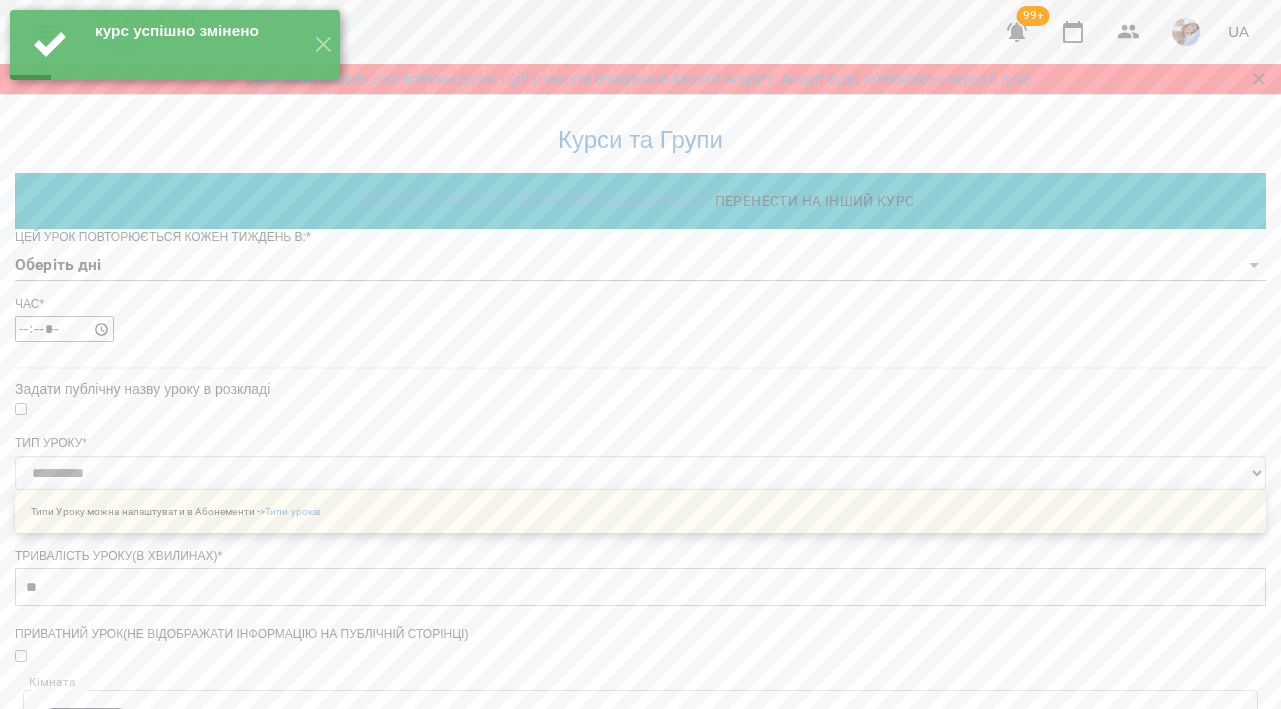 click on "**********" at bounding box center [640, 675] 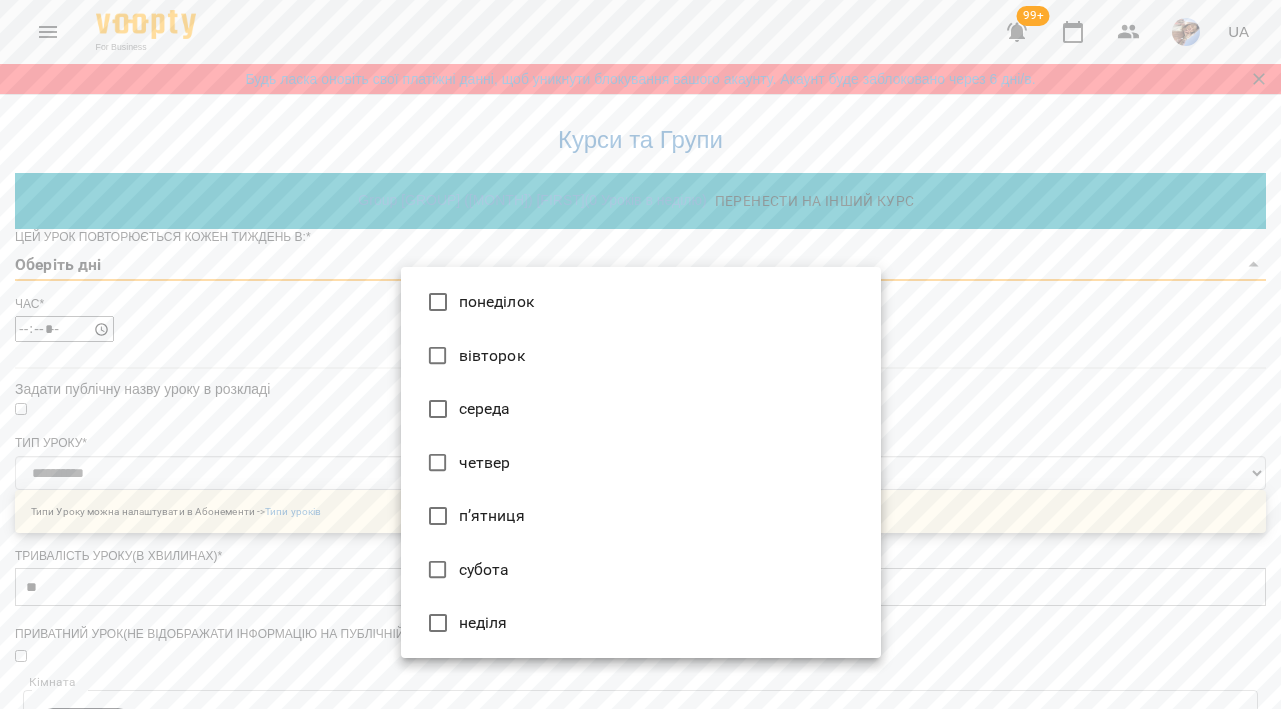 click at bounding box center (438, 356) 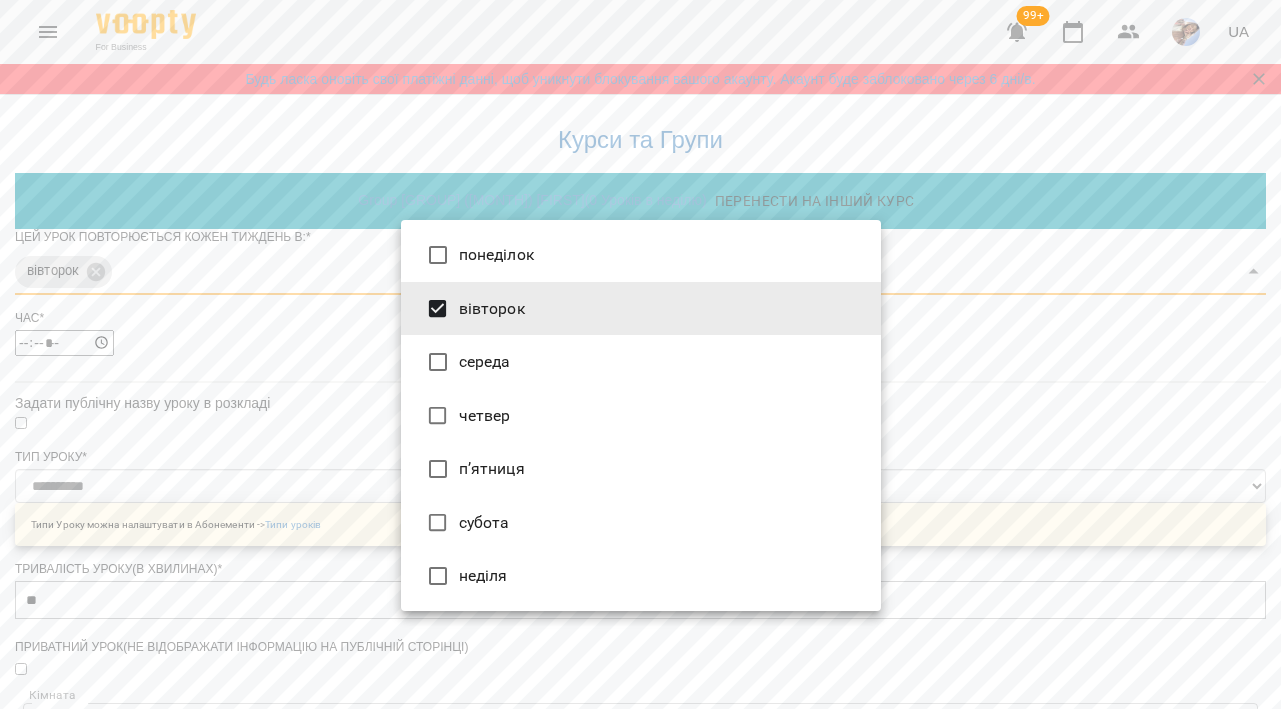 type on "***" 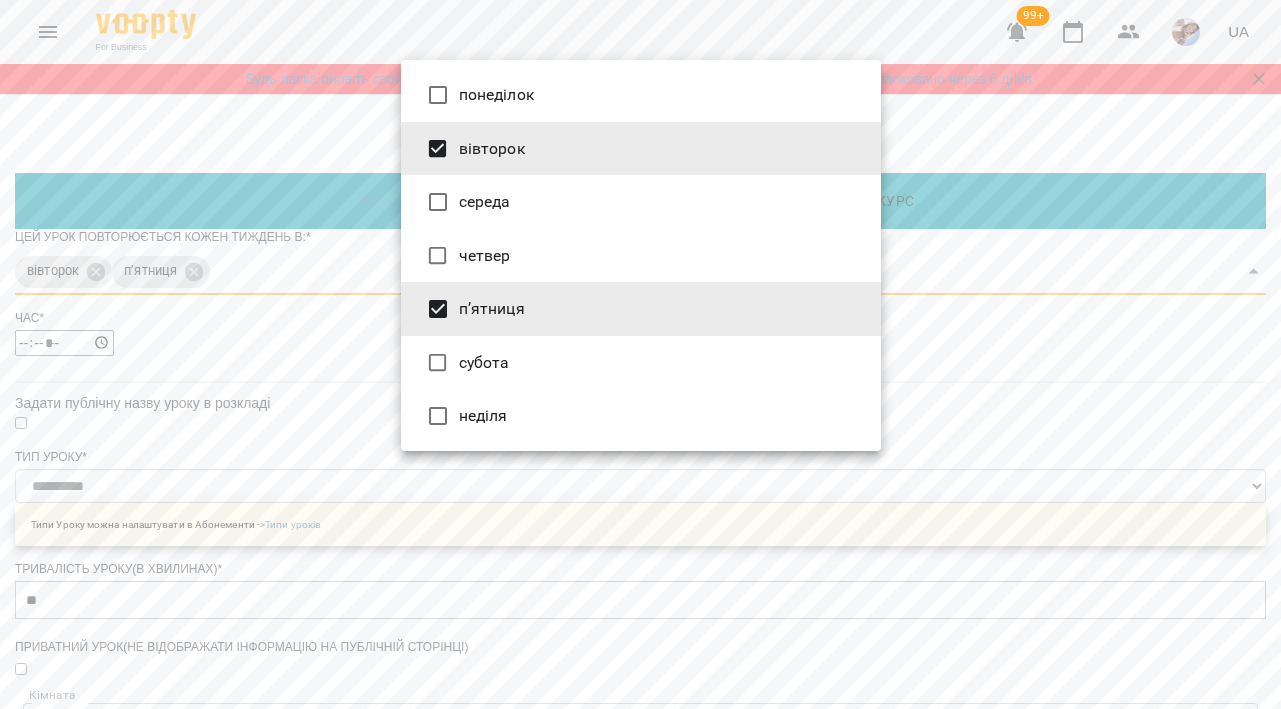 click at bounding box center (640, 354) 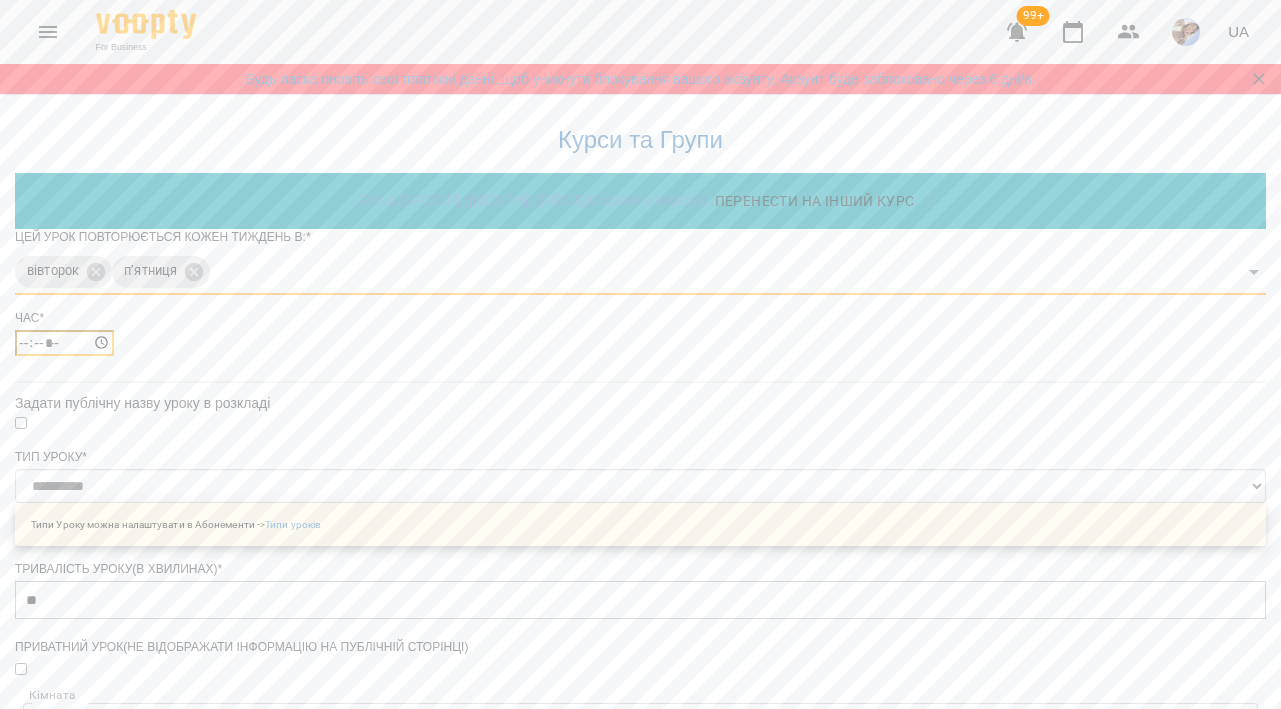 click on "*****" at bounding box center [64, 343] 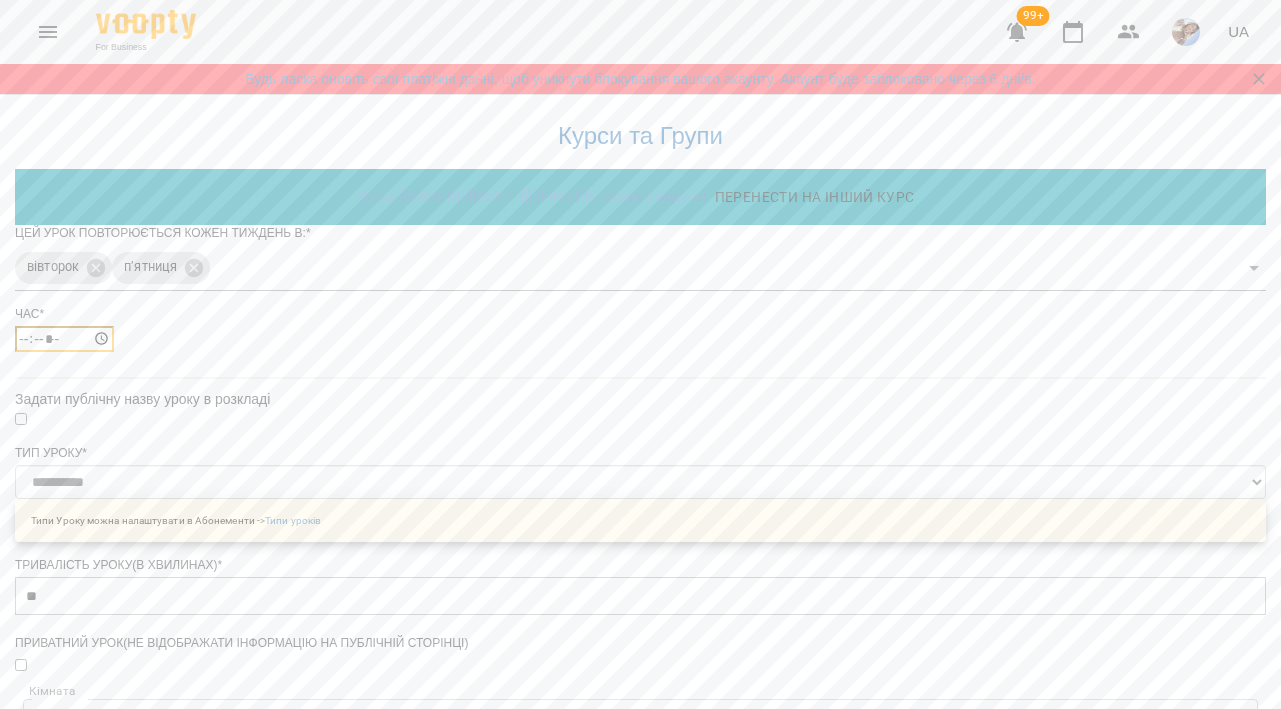scroll, scrollTop: 742, scrollLeft: 0, axis: vertical 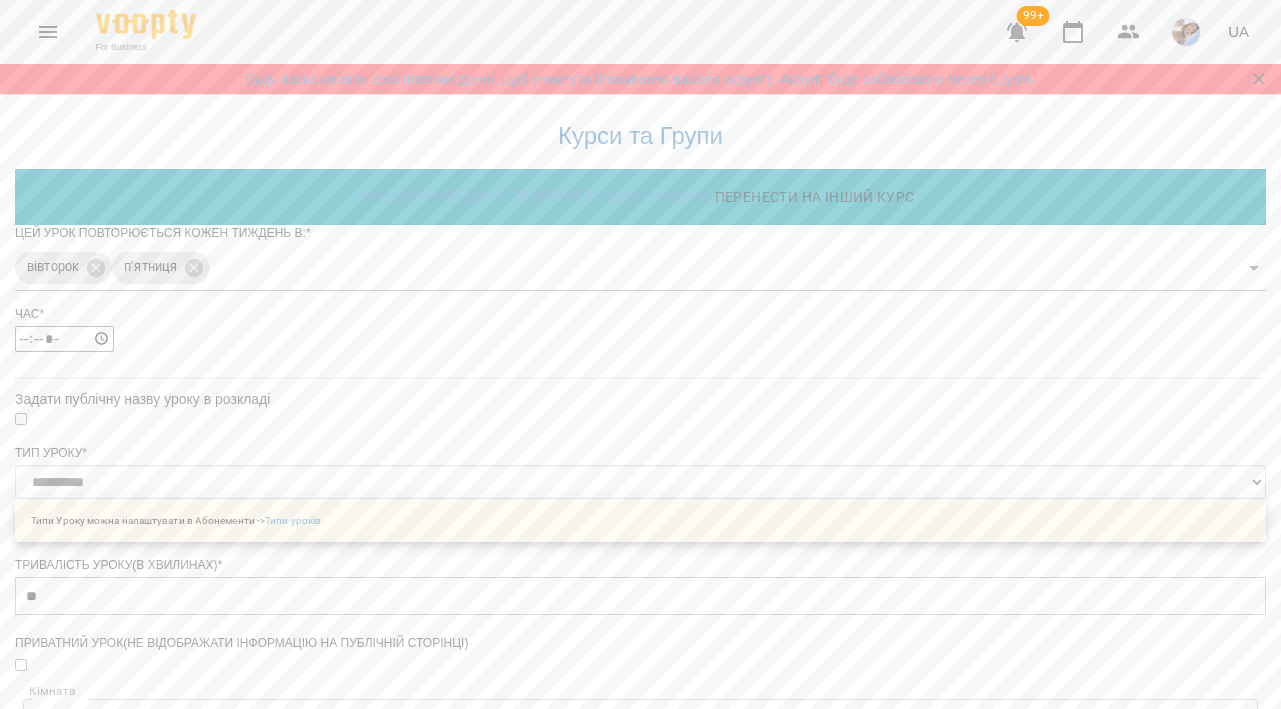 click on "Задати дату закінчення" at bounding box center (640, 1342) 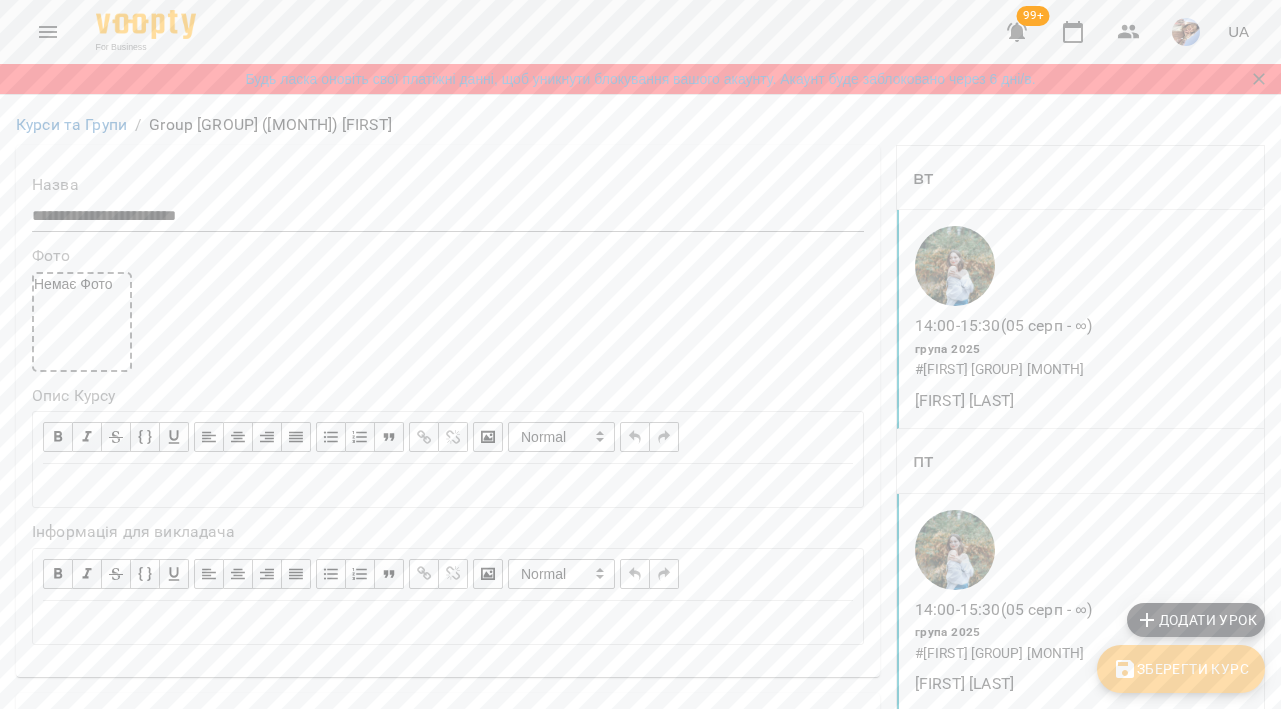 scroll, scrollTop: 204, scrollLeft: 0, axis: vertical 